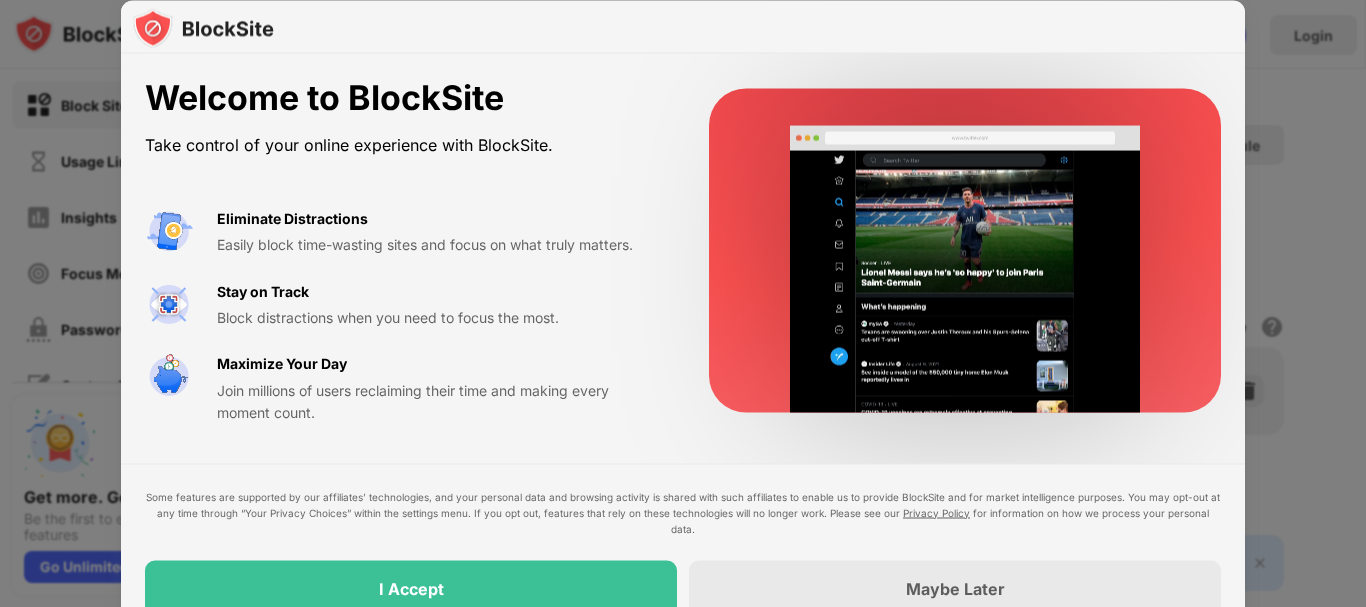 scroll, scrollTop: 0, scrollLeft: 0, axis: both 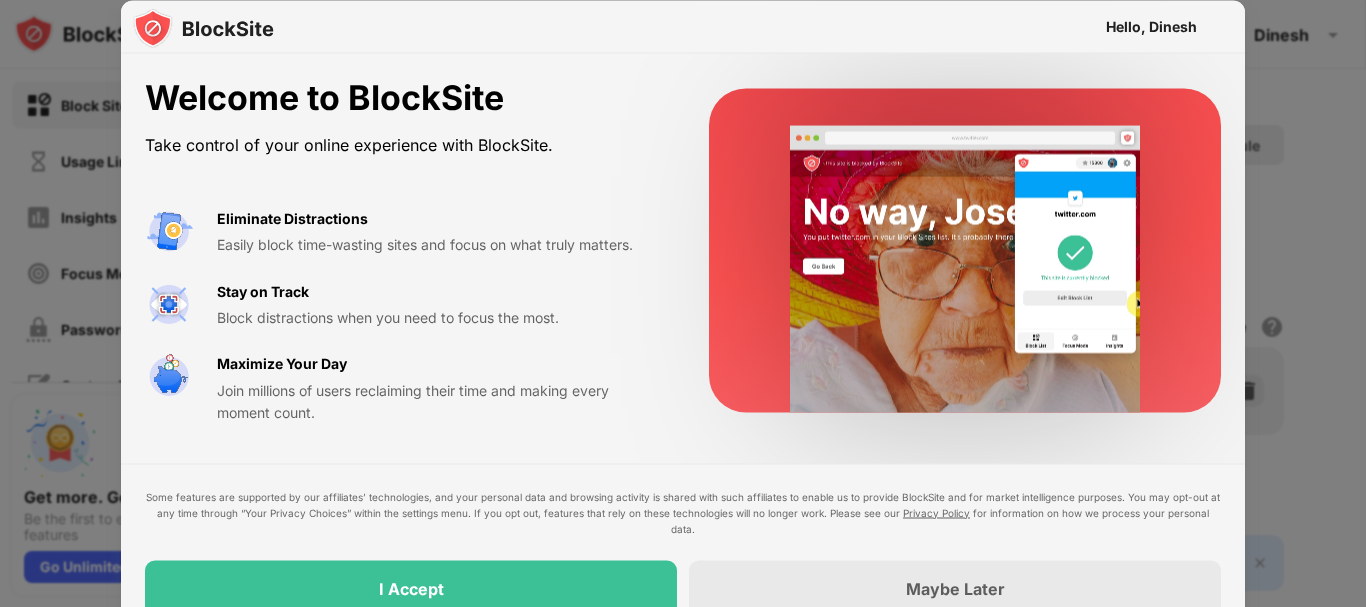 click on "Hello, Dinesh" at bounding box center [683, 27] 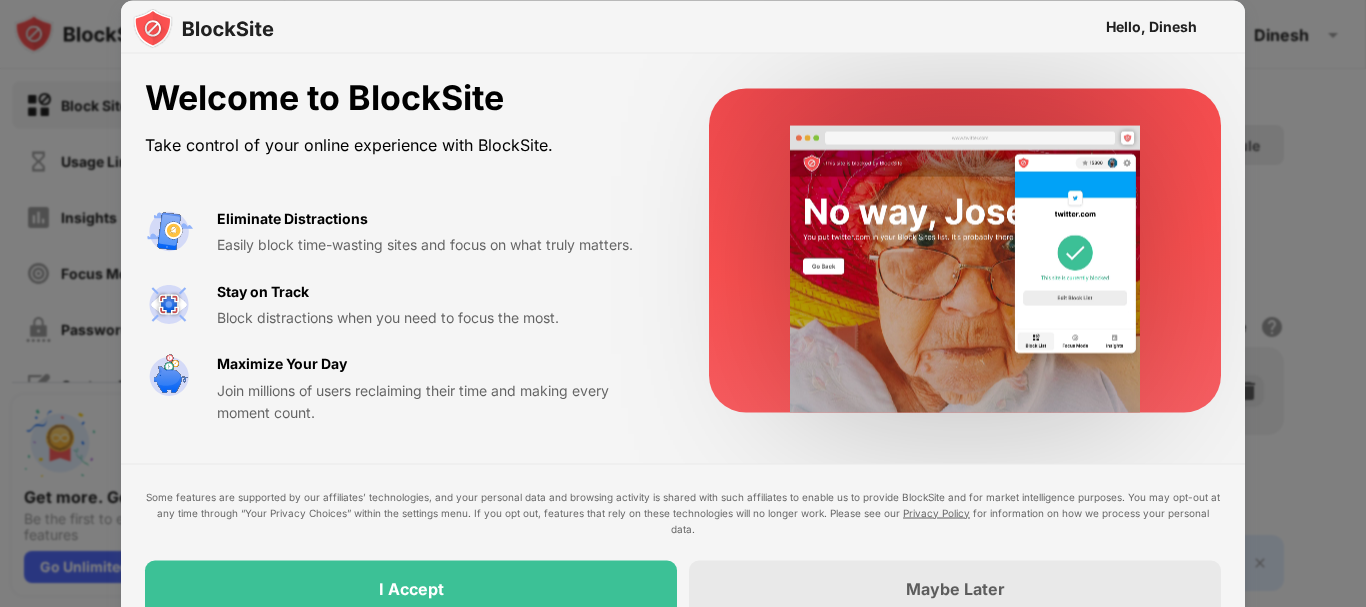 click on "Welcome to BlockSite" at bounding box center (403, 98) 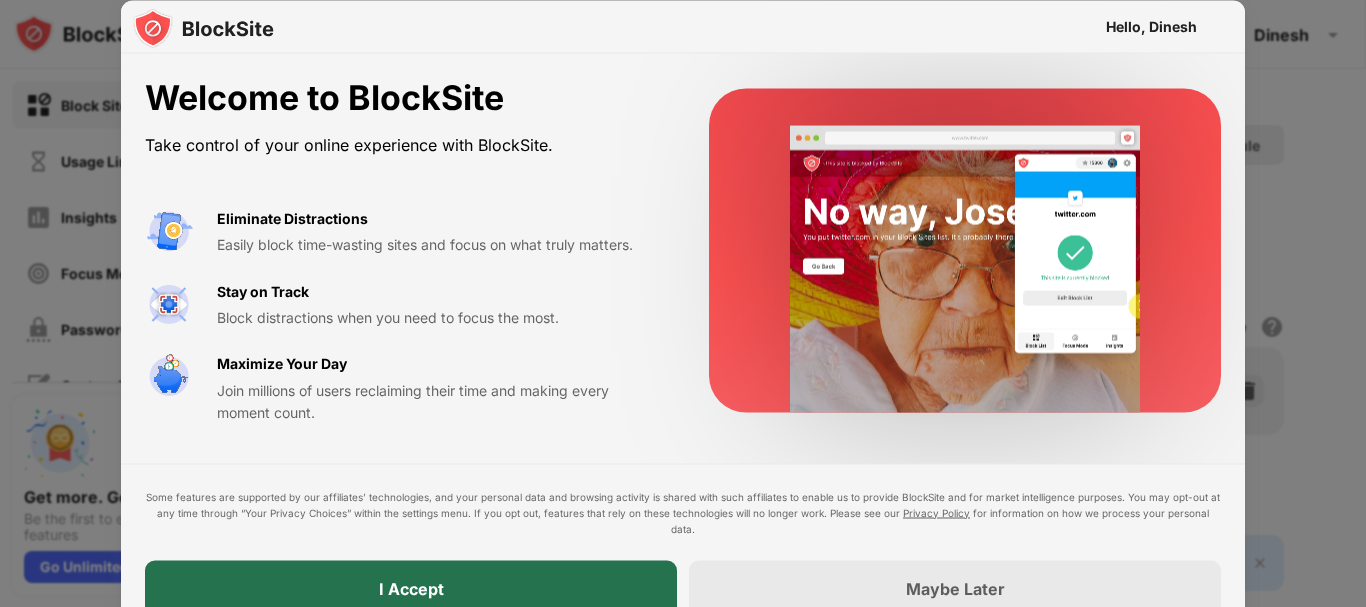 click on "I Accept" at bounding box center [411, 588] 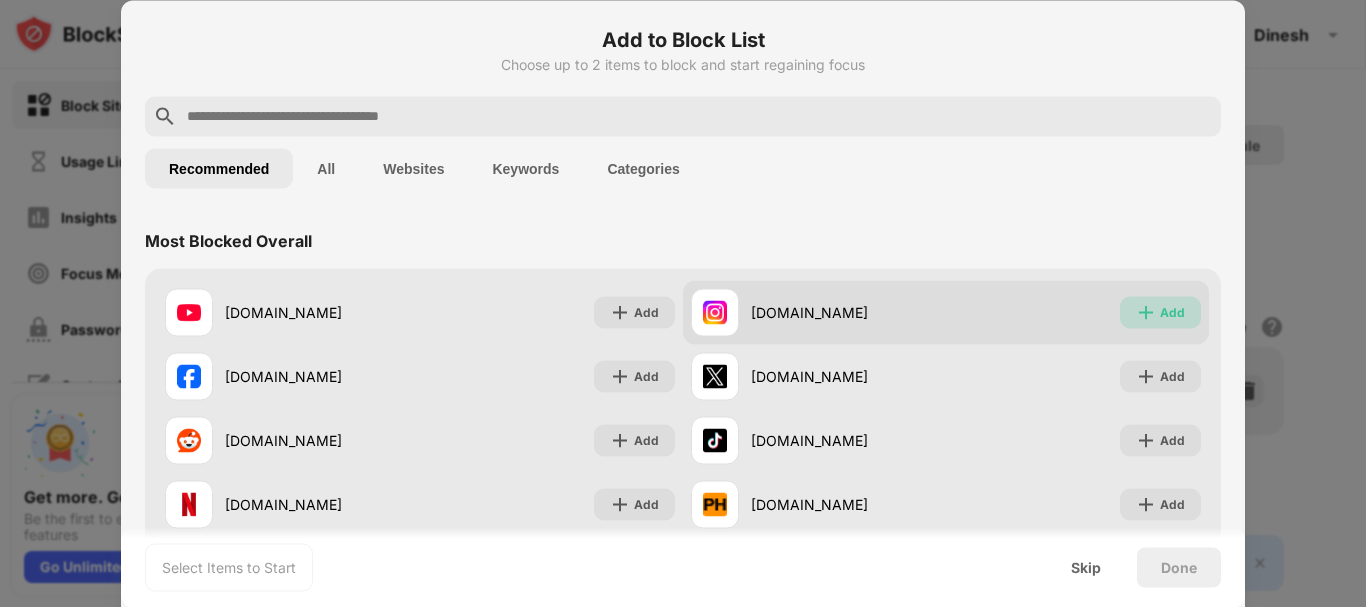 click on "Add" at bounding box center (1160, 312) 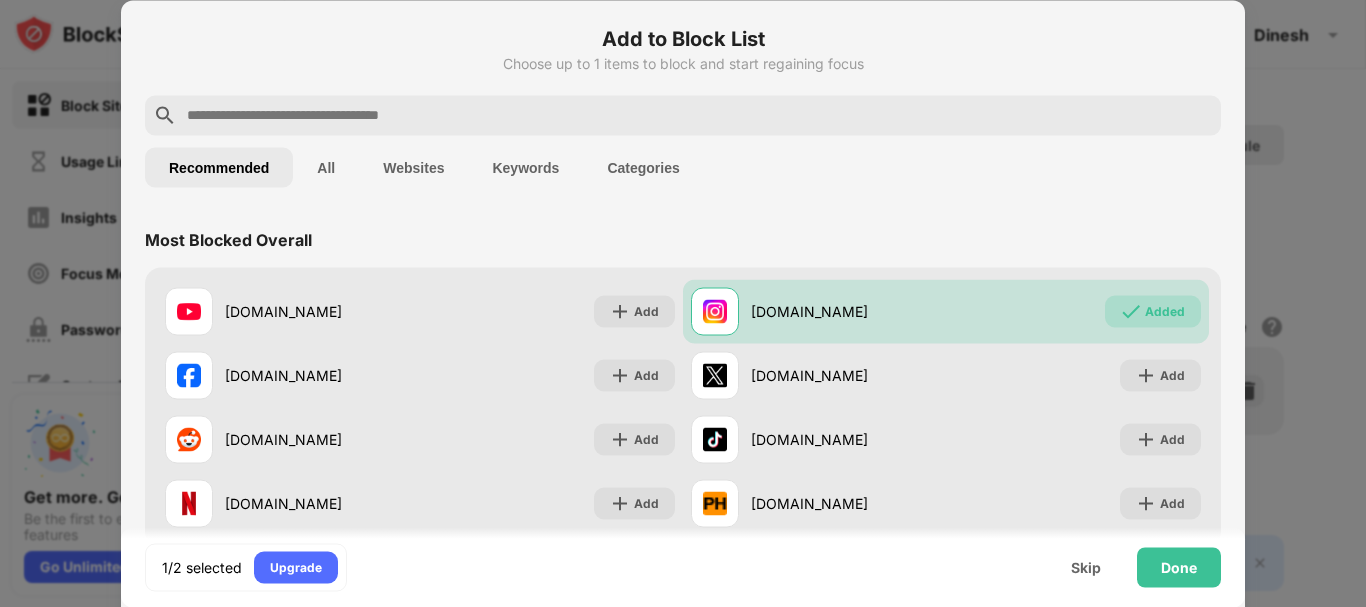 scroll, scrollTop: 0, scrollLeft: 0, axis: both 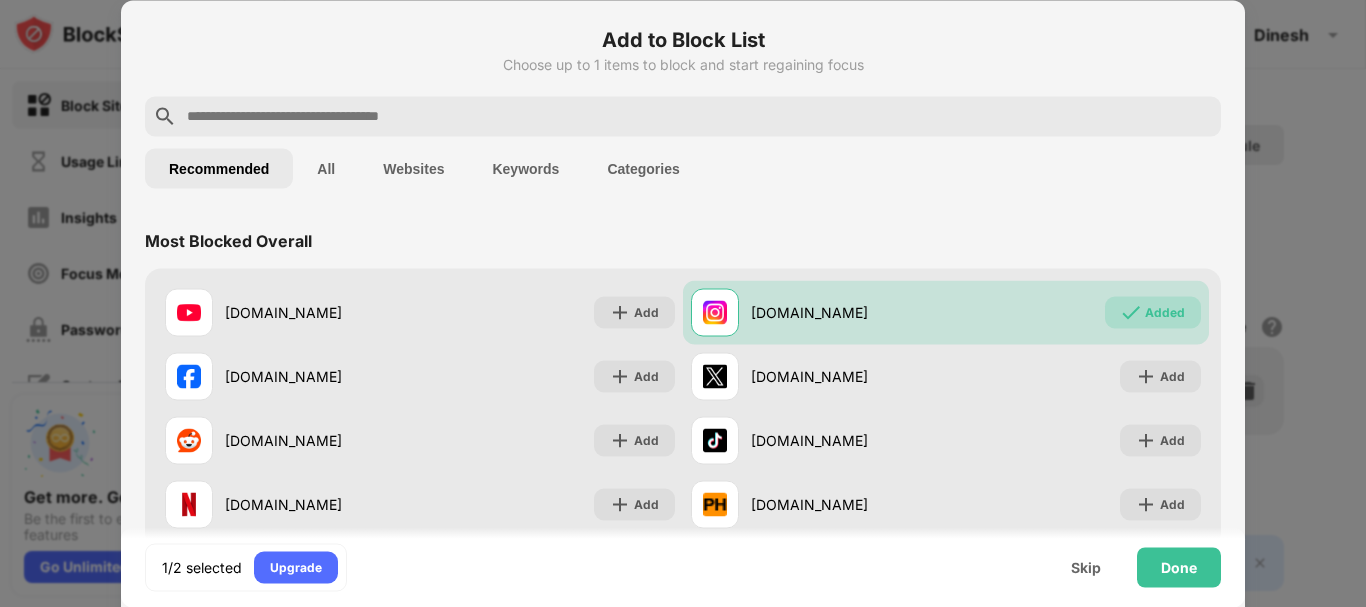 click on "Recommended All Websites Keywords Categories" at bounding box center (683, 168) 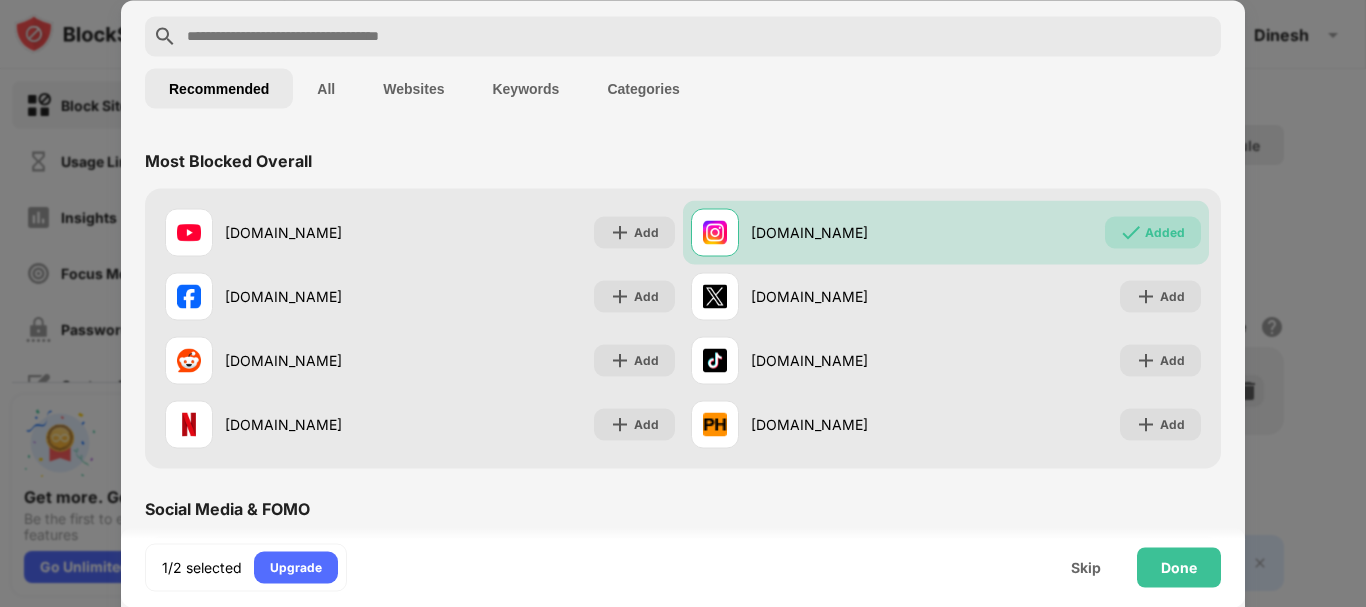 scroll, scrollTop: 120, scrollLeft: 0, axis: vertical 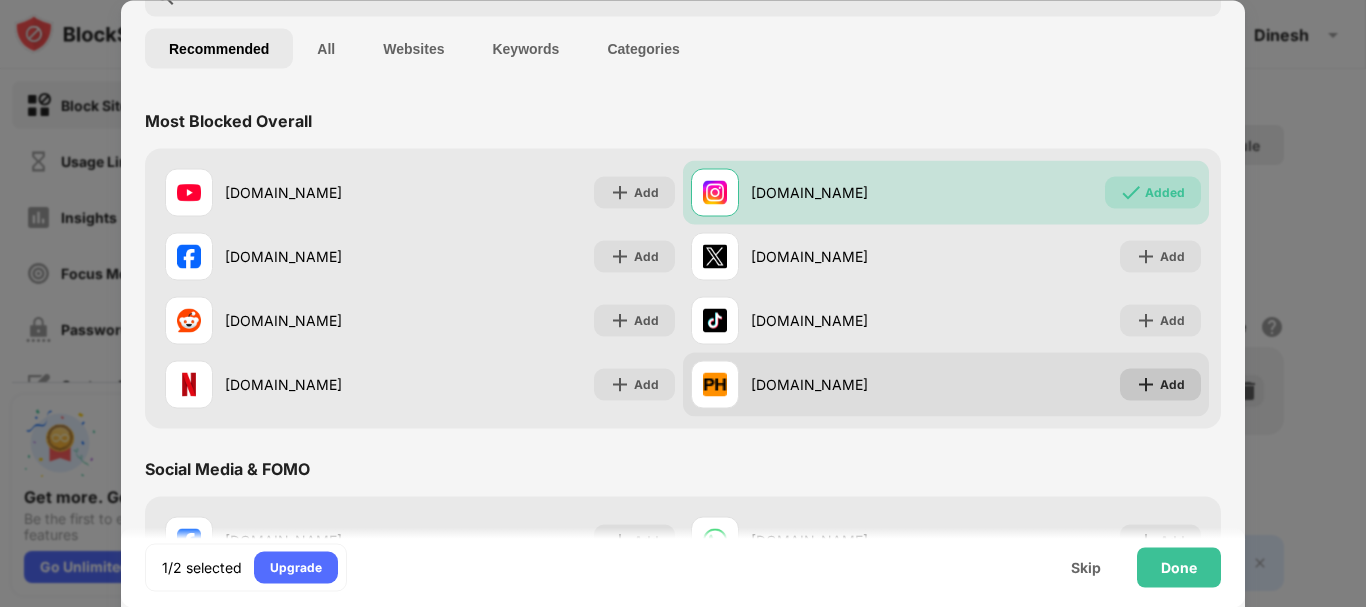 click on "Add" at bounding box center (1160, 384) 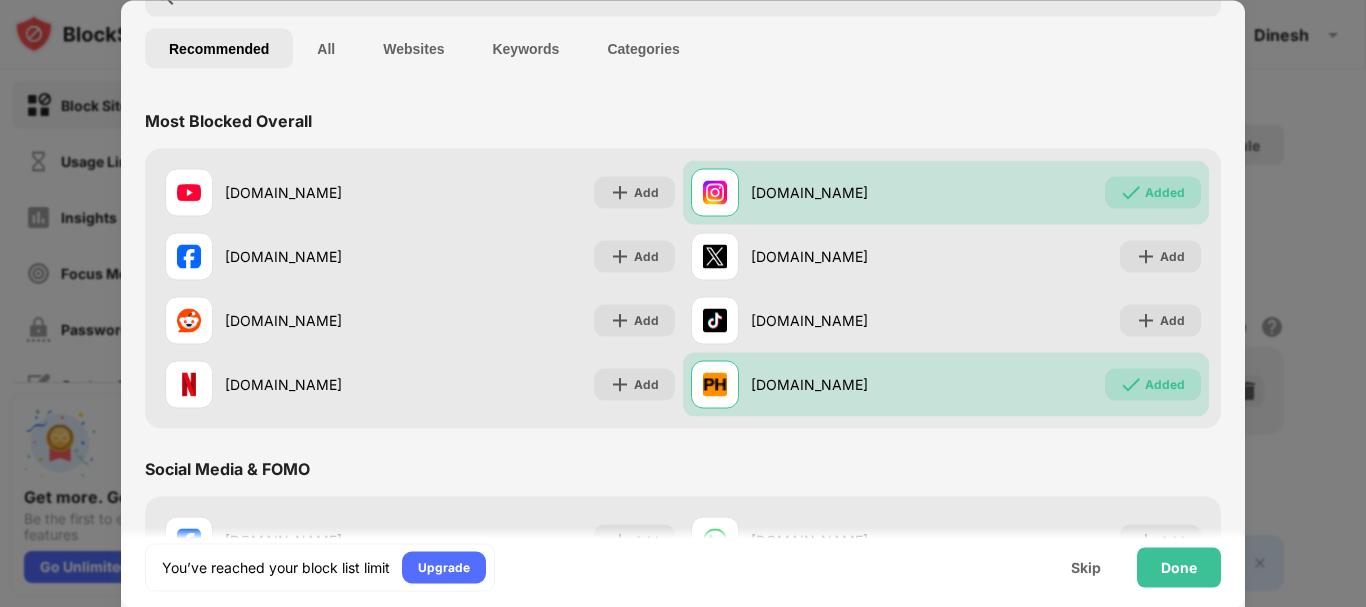 click on "Recommended All Websites Keywords Categories" at bounding box center [683, 48] 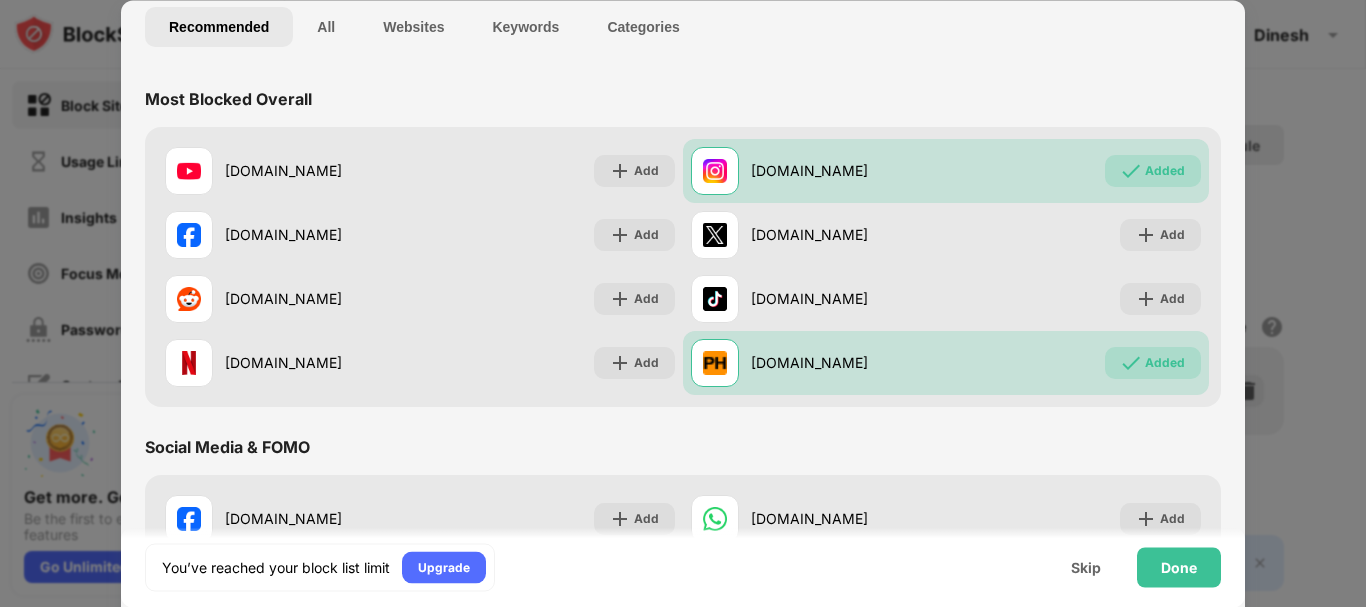 scroll, scrollTop: 0, scrollLeft: 0, axis: both 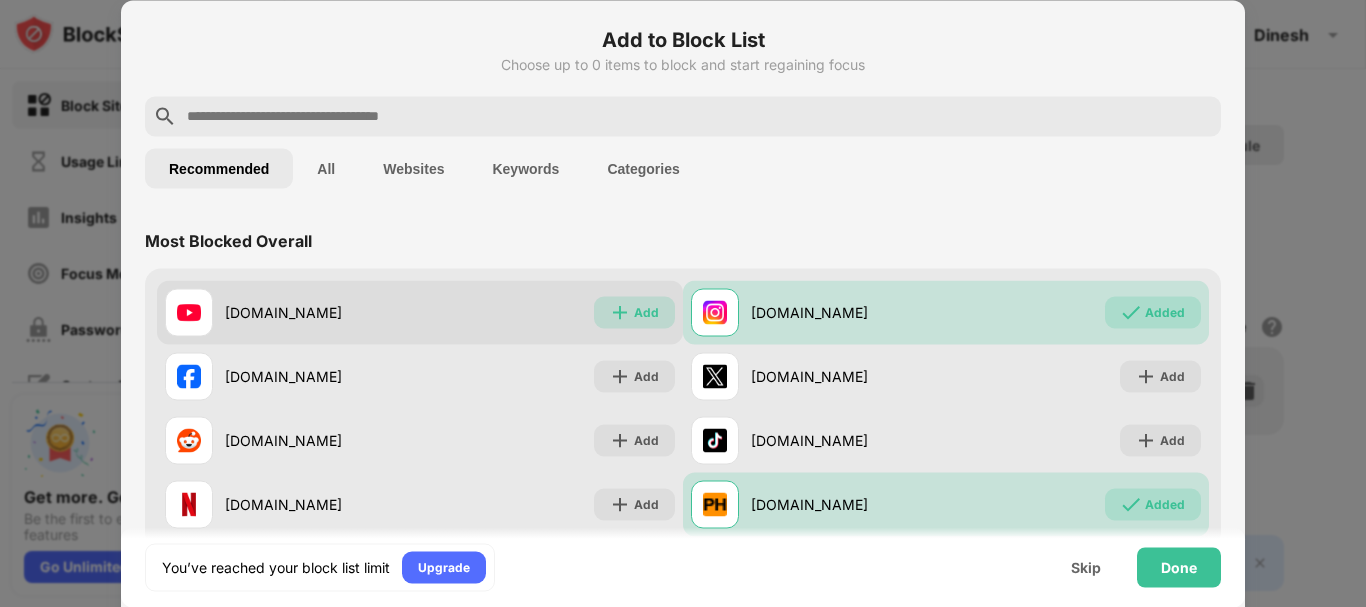 click on "Add" at bounding box center (646, 312) 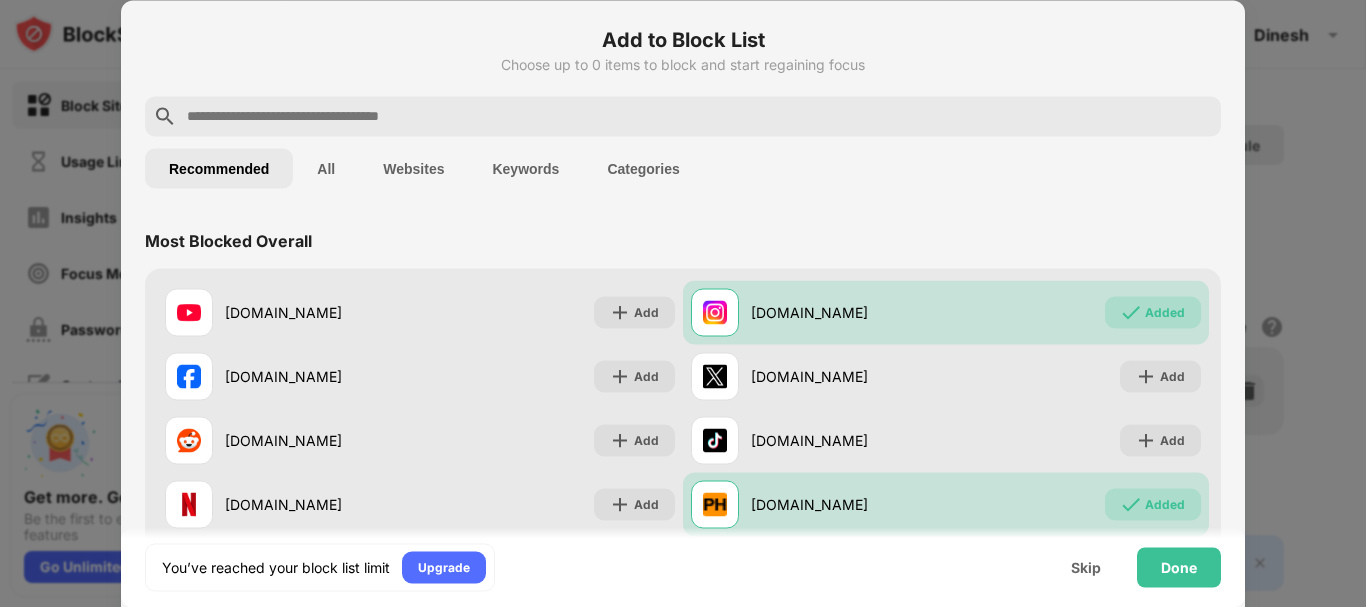 click on "Most Blocked Overall" at bounding box center (683, 240) 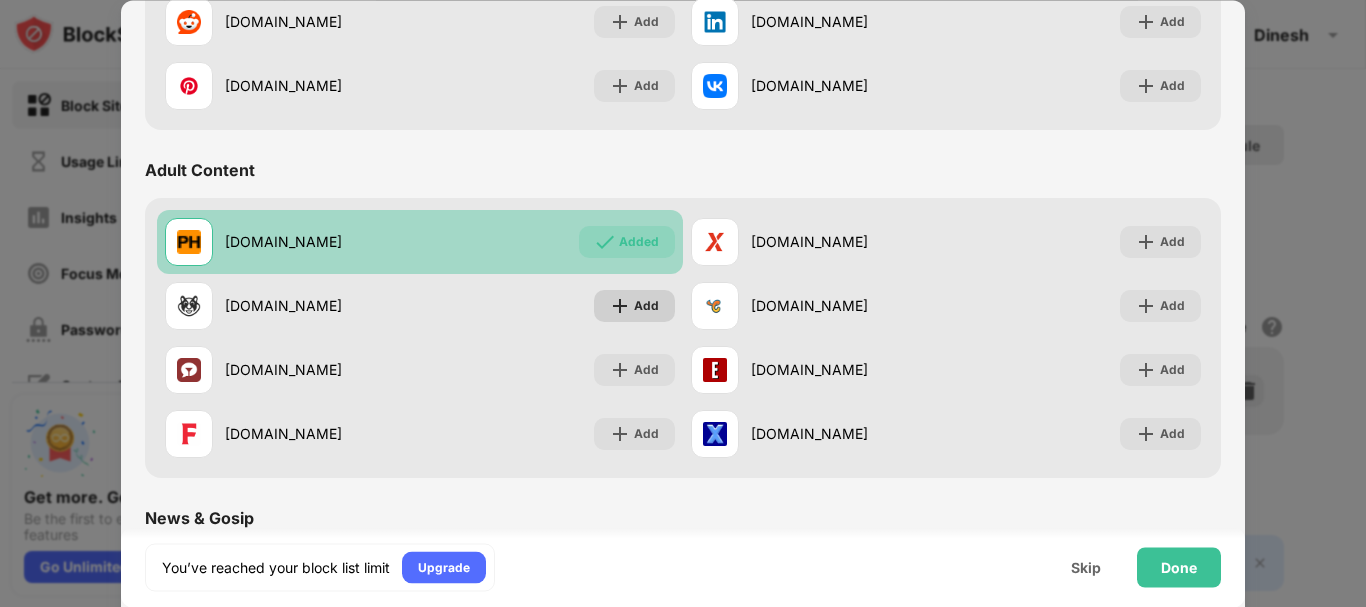 scroll, scrollTop: 800, scrollLeft: 0, axis: vertical 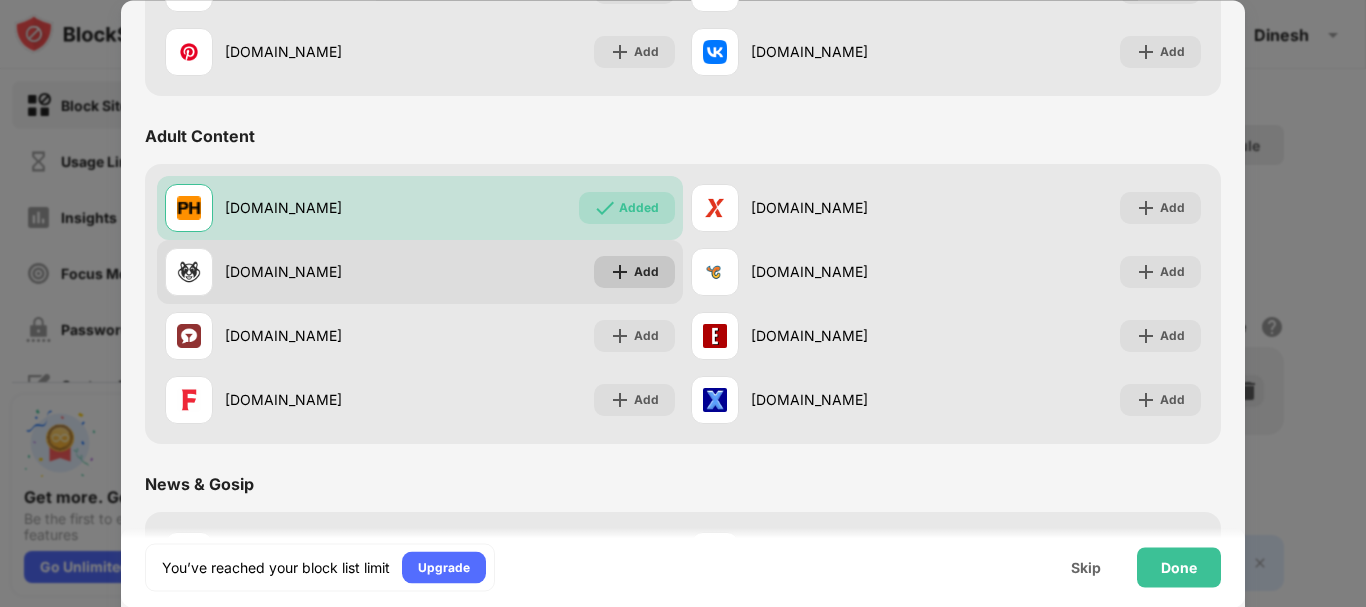 click on "Add" at bounding box center (634, 272) 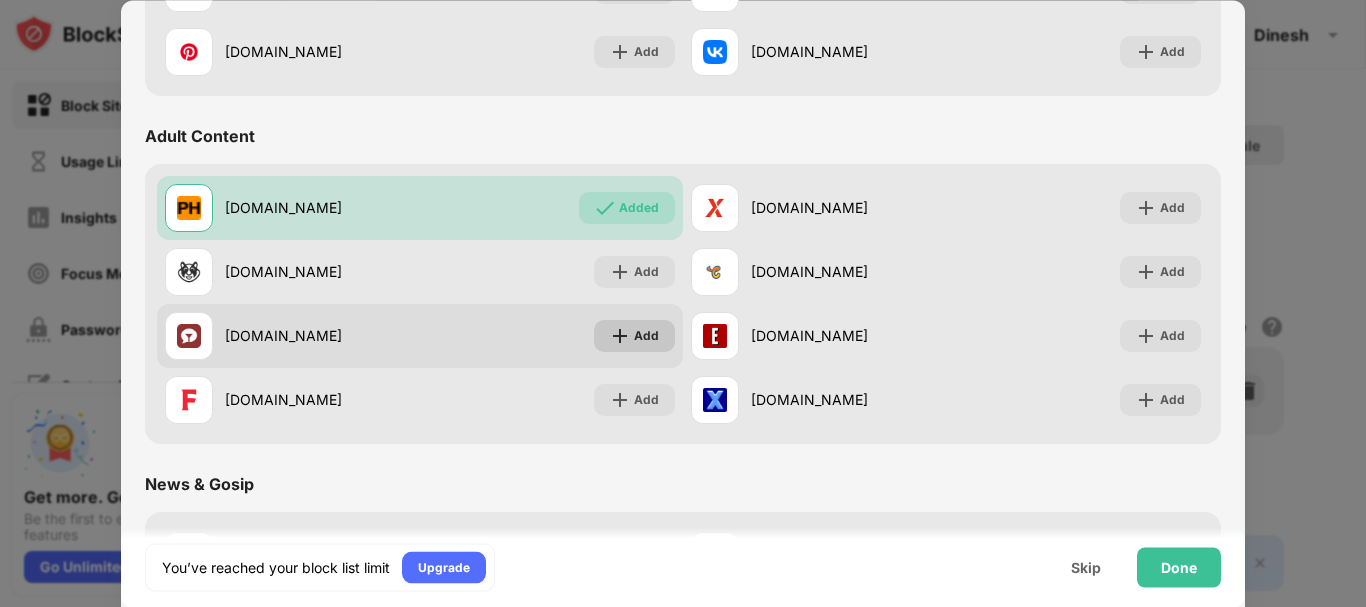 click on "Add" at bounding box center [646, 336] 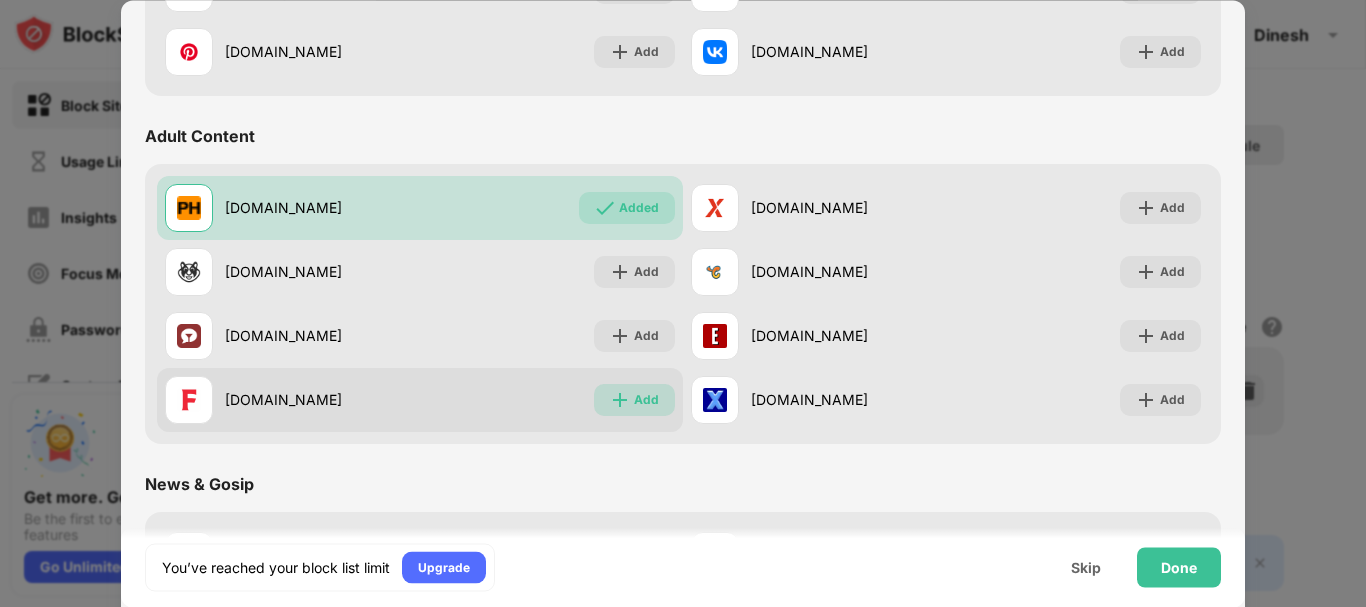 click on "Add" at bounding box center [646, 400] 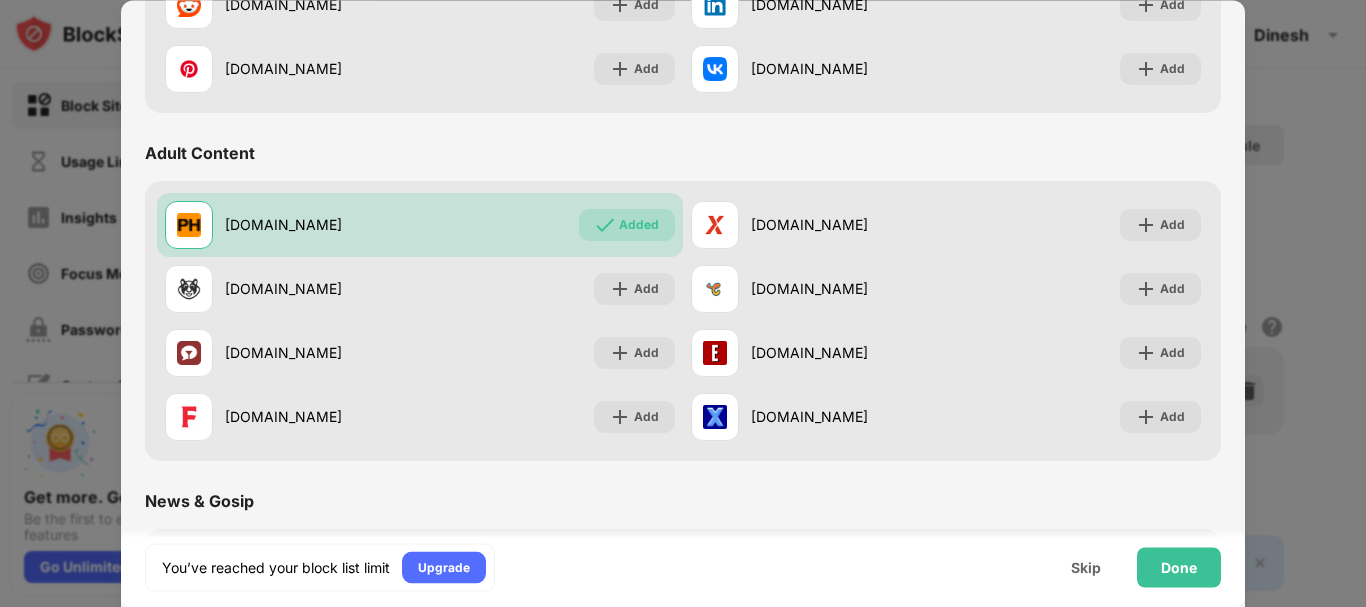 scroll, scrollTop: 784, scrollLeft: 0, axis: vertical 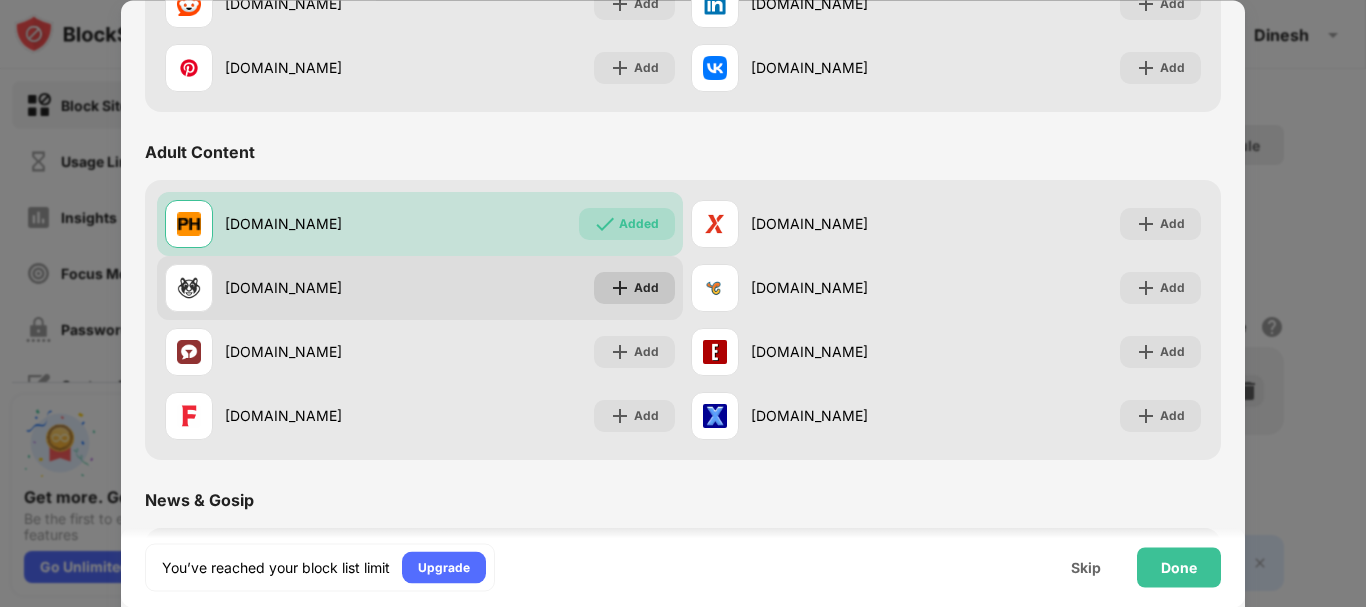click on "Add" at bounding box center [646, 288] 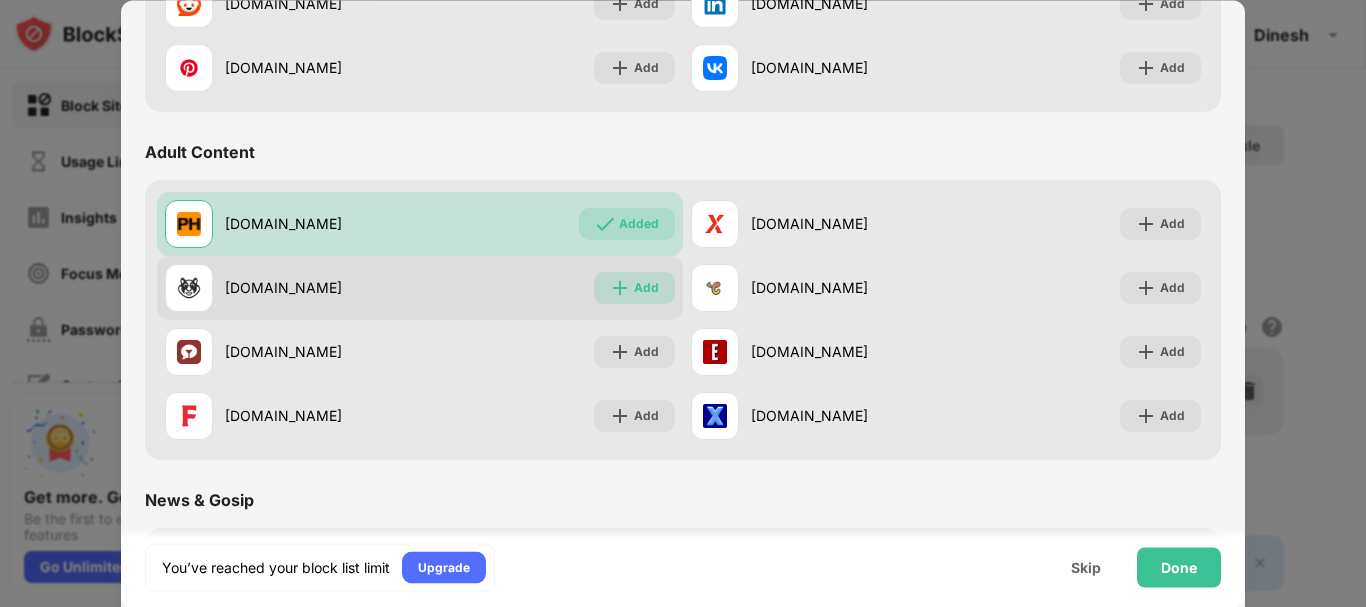 click on "Add" at bounding box center [634, 288] 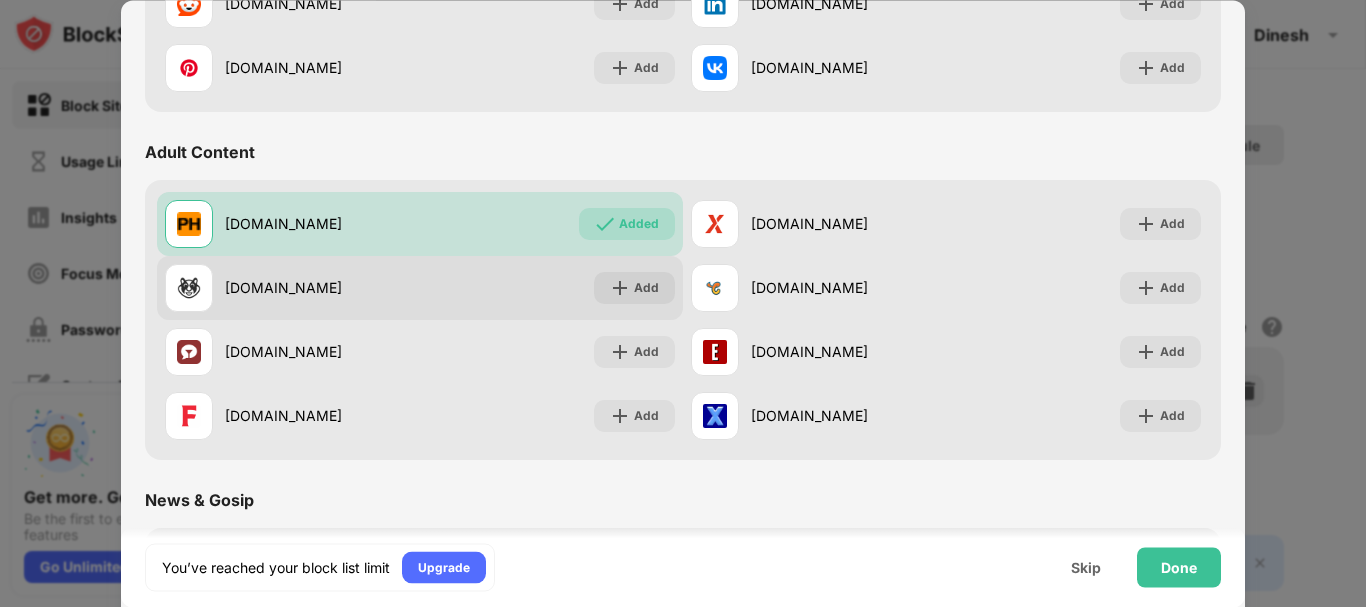 click on "[DOMAIN_NAME] Add" at bounding box center (420, 288) 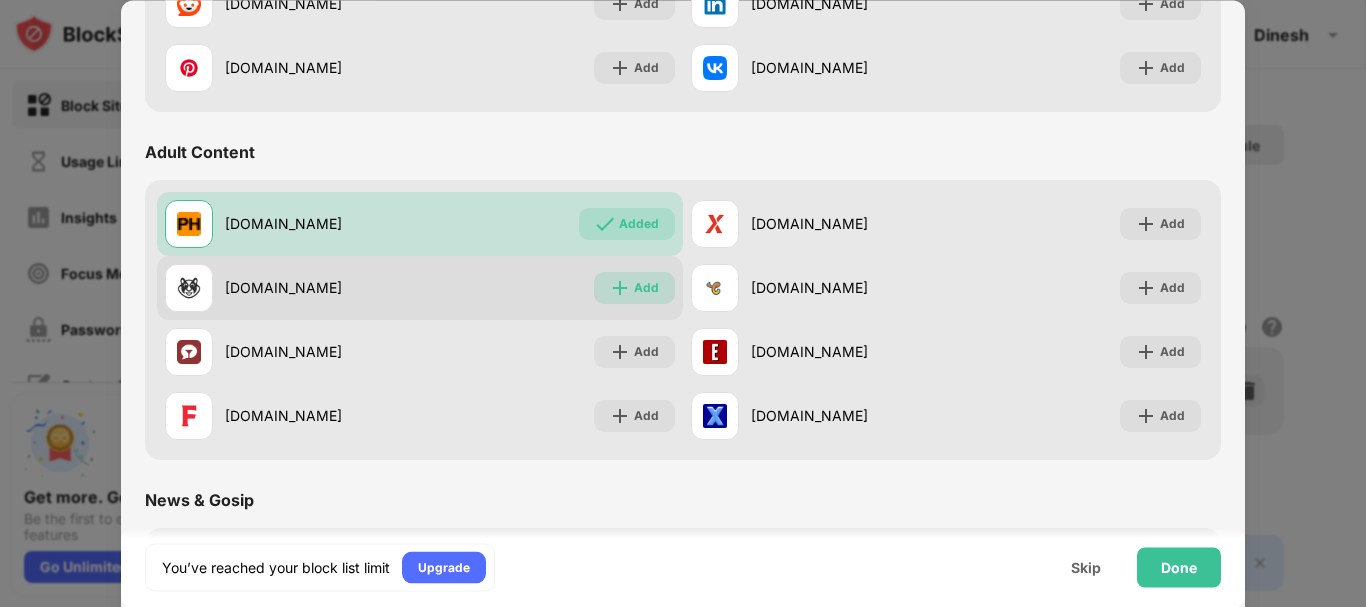 click at bounding box center [620, 288] 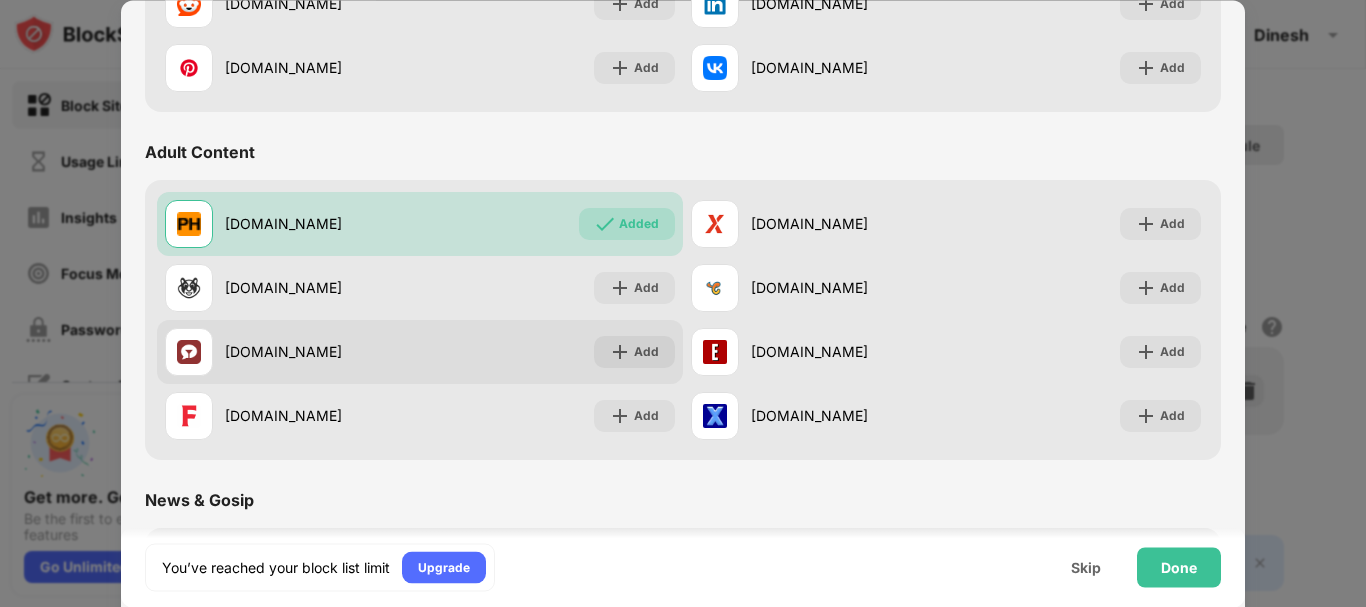 click on "[DOMAIN_NAME] Add" at bounding box center [420, 352] 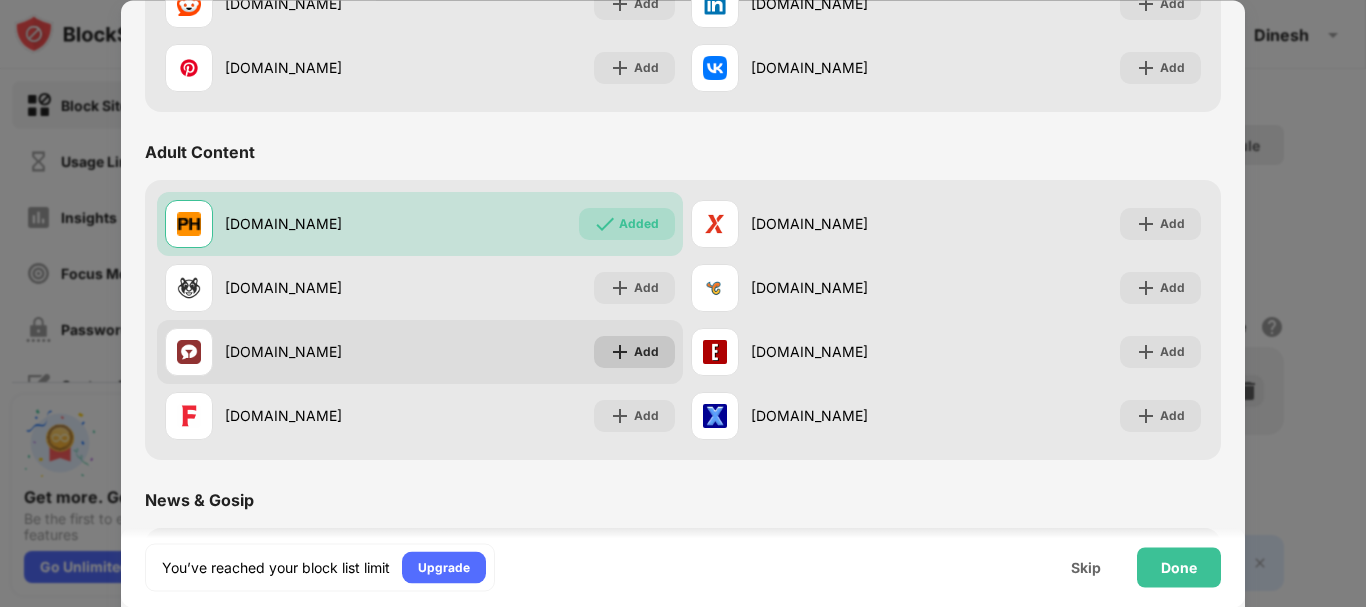 click at bounding box center [620, 352] 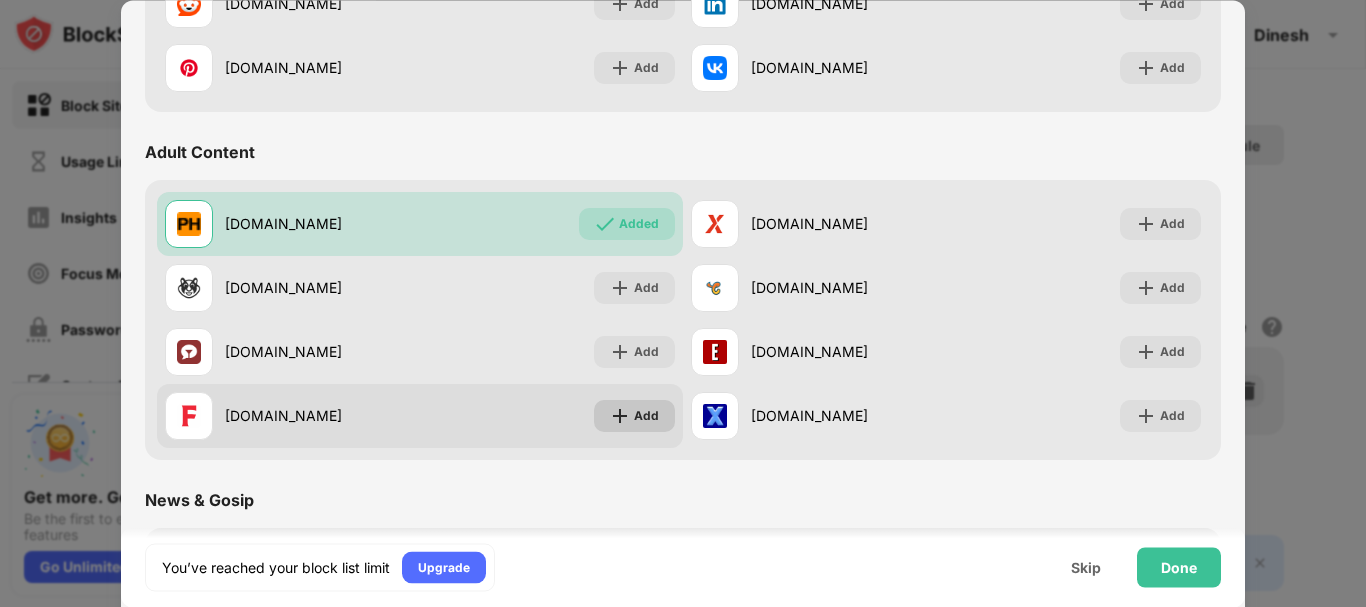 click on "Add" at bounding box center [646, 416] 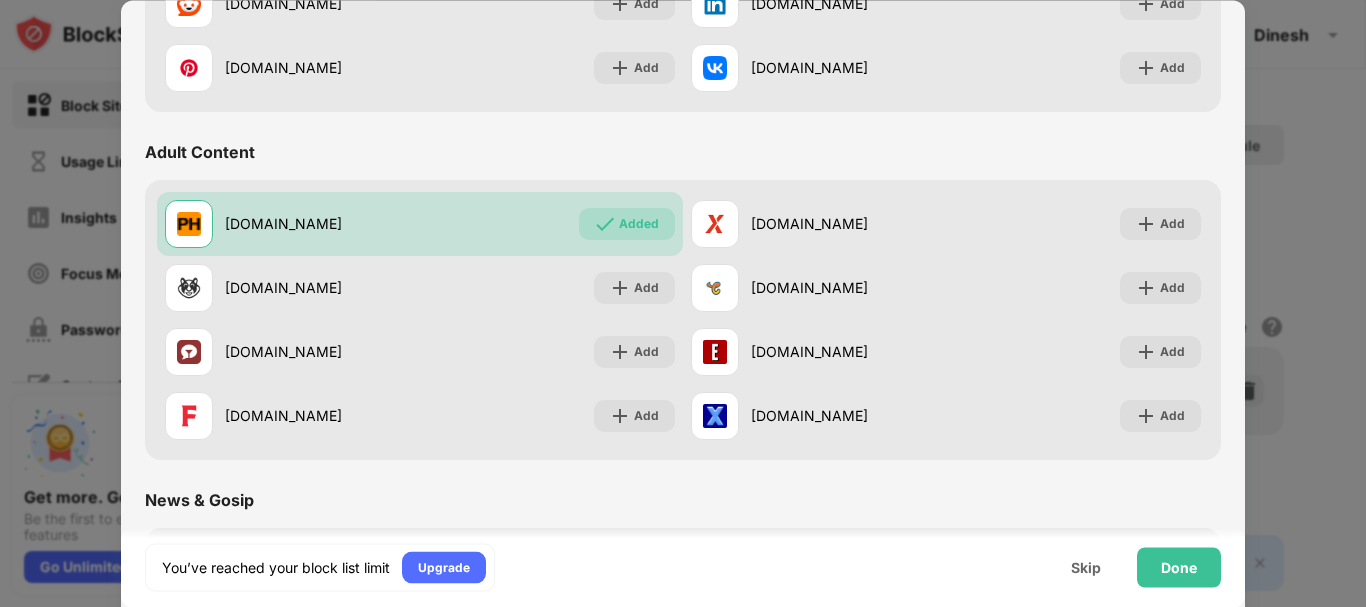 click on "News & Gosip" at bounding box center (683, 500) 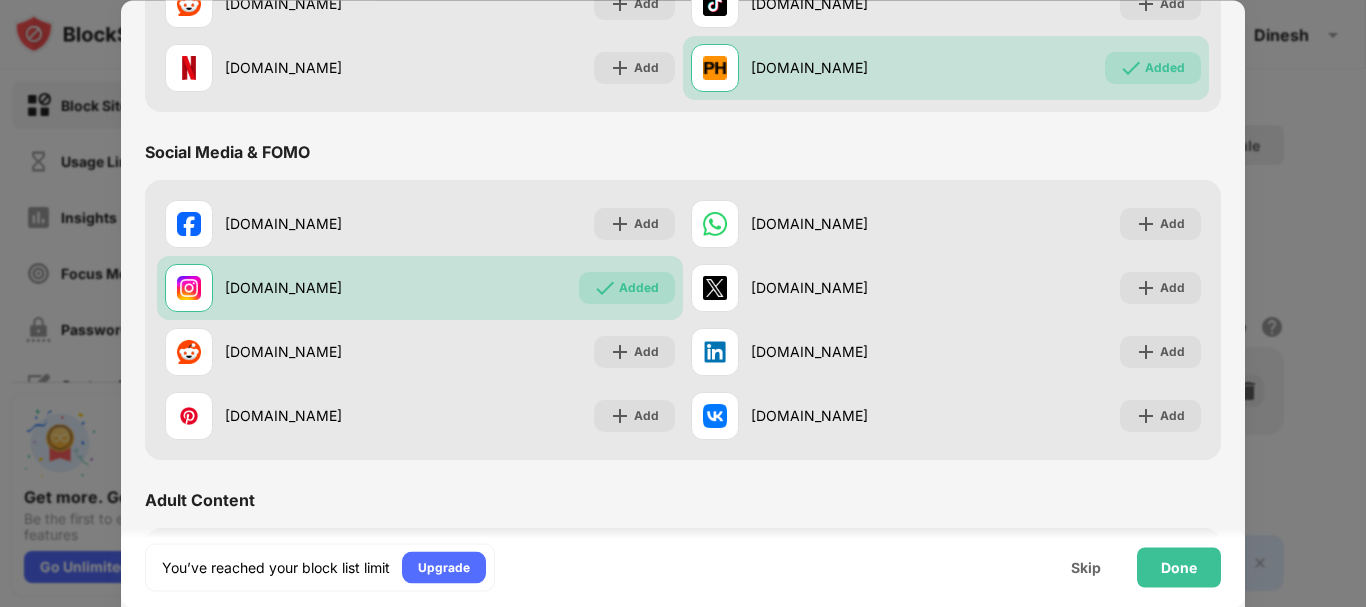 scroll, scrollTop: 456, scrollLeft: 0, axis: vertical 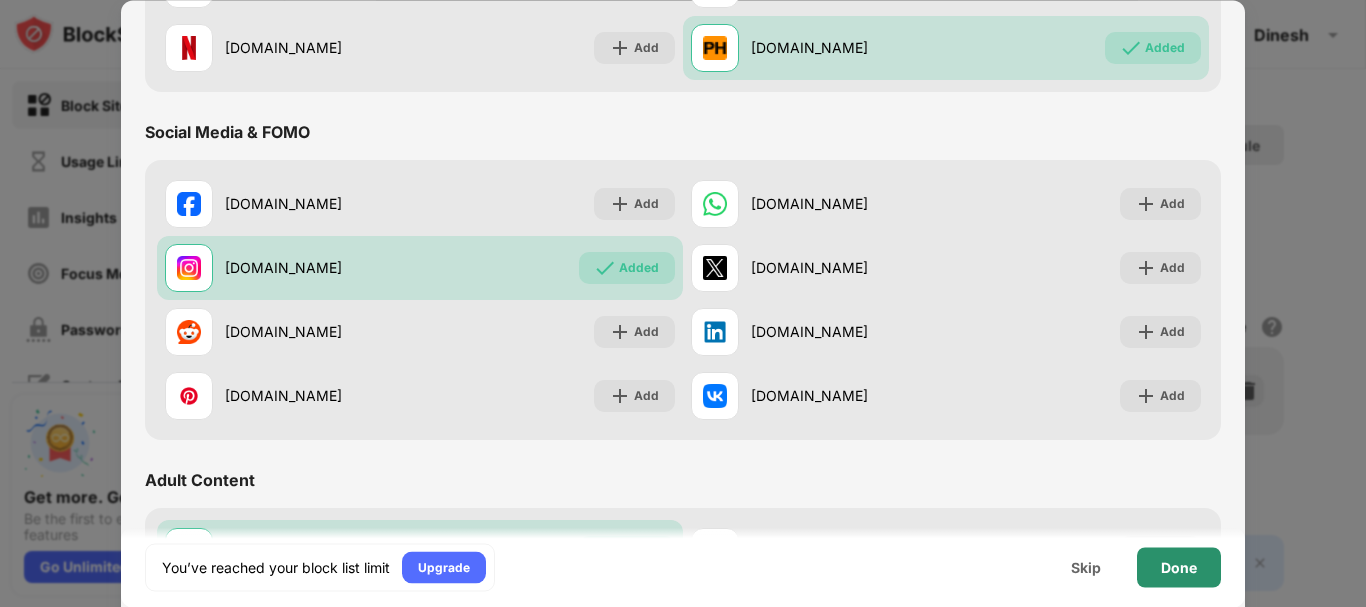 click on "Done" at bounding box center [1179, 567] 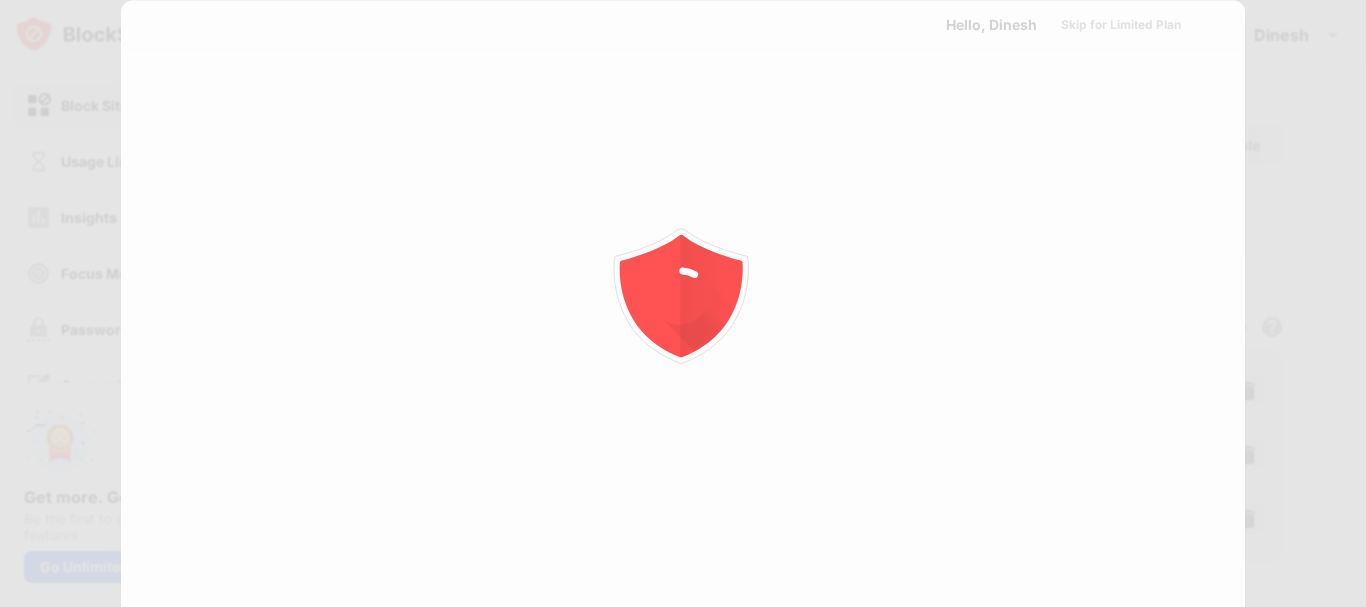 scroll, scrollTop: 0, scrollLeft: 0, axis: both 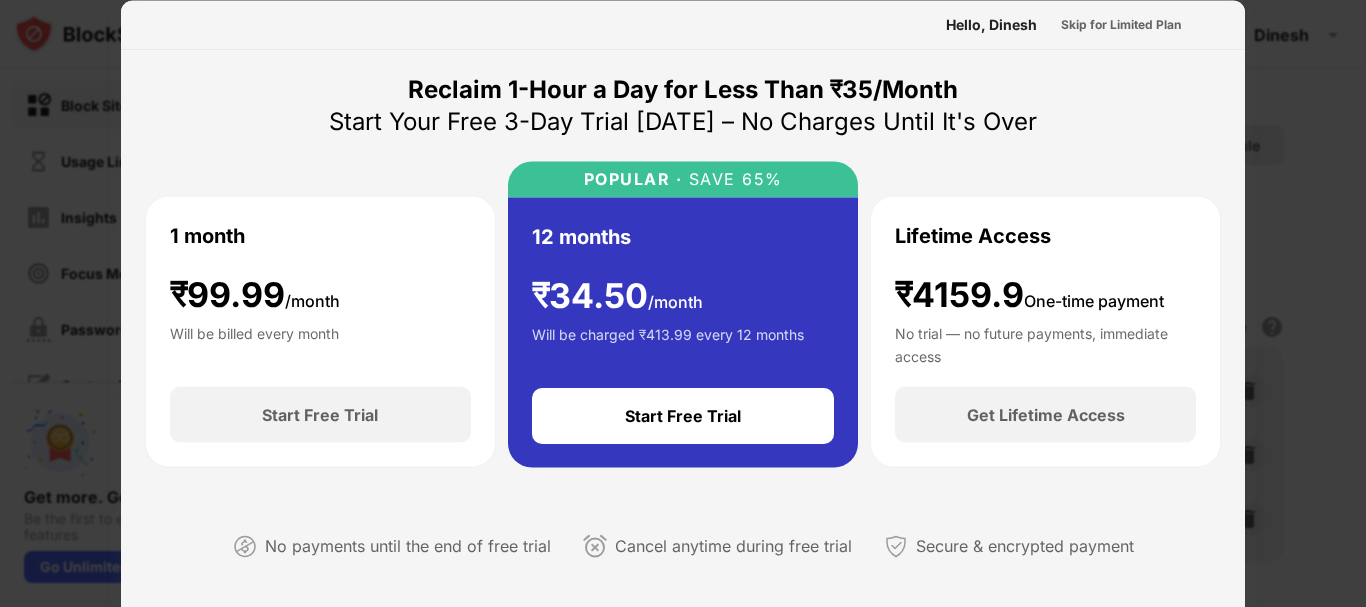 click on "Reclaim 1-Hour a Day for Less Than ₹35/Month Start Your Free 3-Day Trial [DATE] – No Charges Until It's Over 1 month ₹ 99.99  /month Will be billed every month Start Free Trial POPULAR ·   SAVE 65% 12 months ₹ 34.50  /month Will be charged ₹413.99 every 12 months Start Free Trial Lifetime Access ₹4159.9  One-time payment No trial — no future payments, immediate access Get Lifetime Access No payments until the end of free trial Cancel anytime during free trial Secure & encrypted payment" at bounding box center [683, 333] 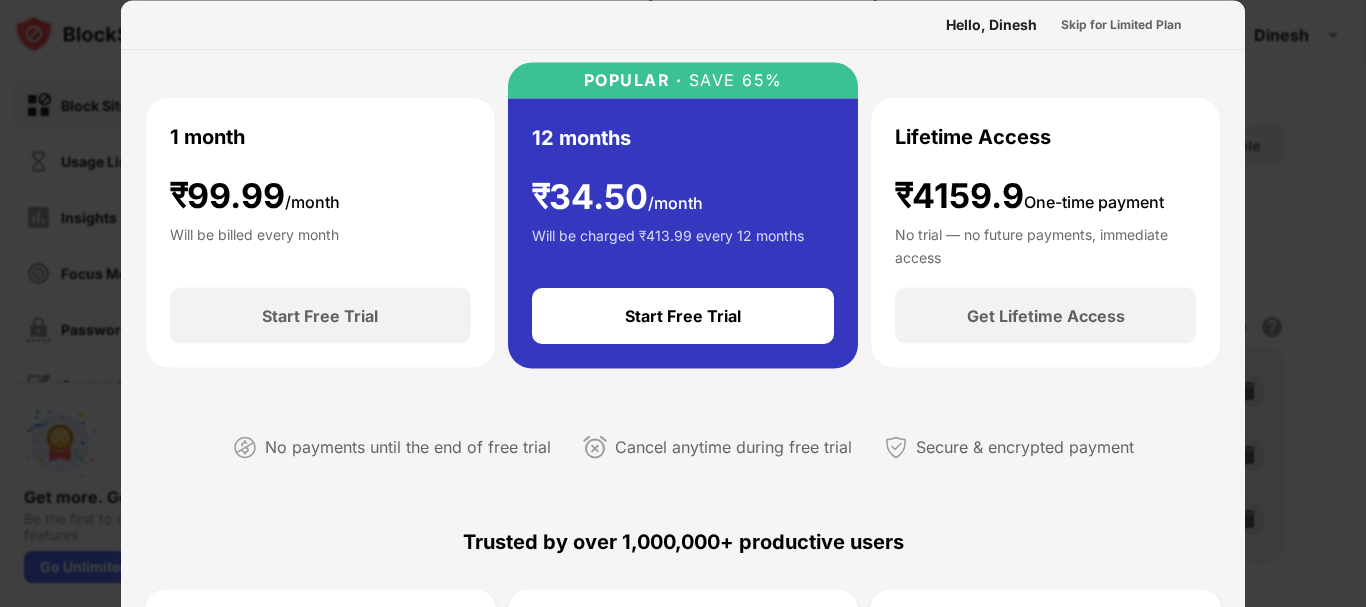 scroll, scrollTop: 0, scrollLeft: 0, axis: both 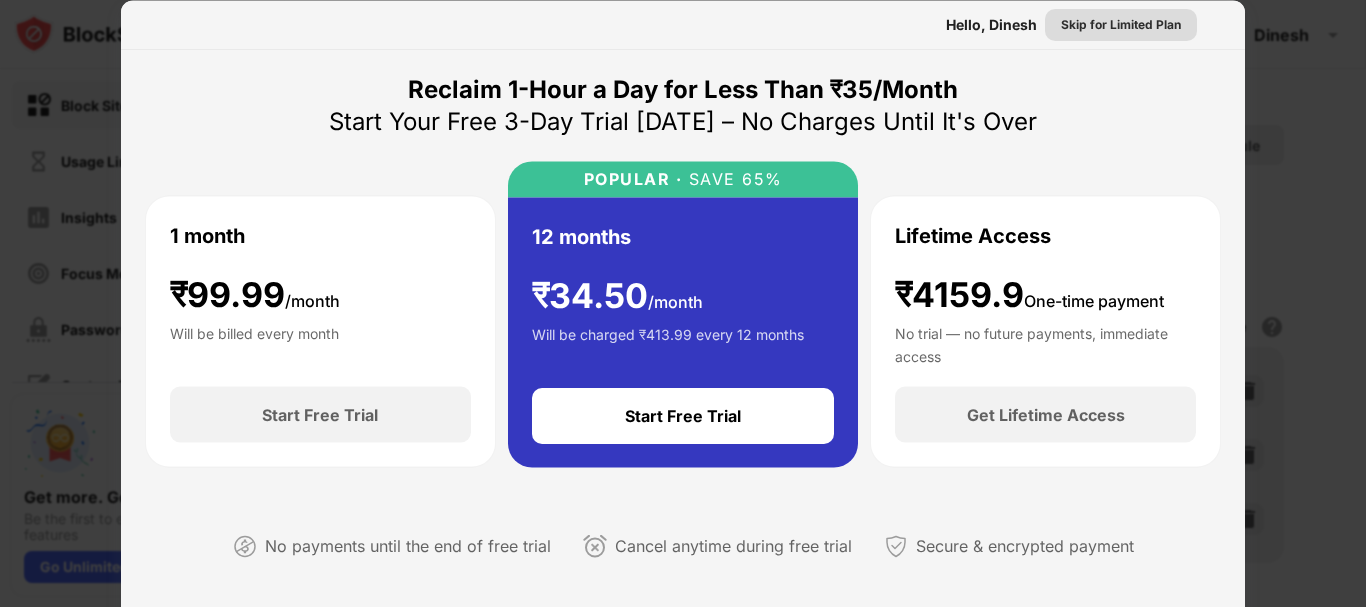 click on "Skip for Limited Plan" at bounding box center [1121, 24] 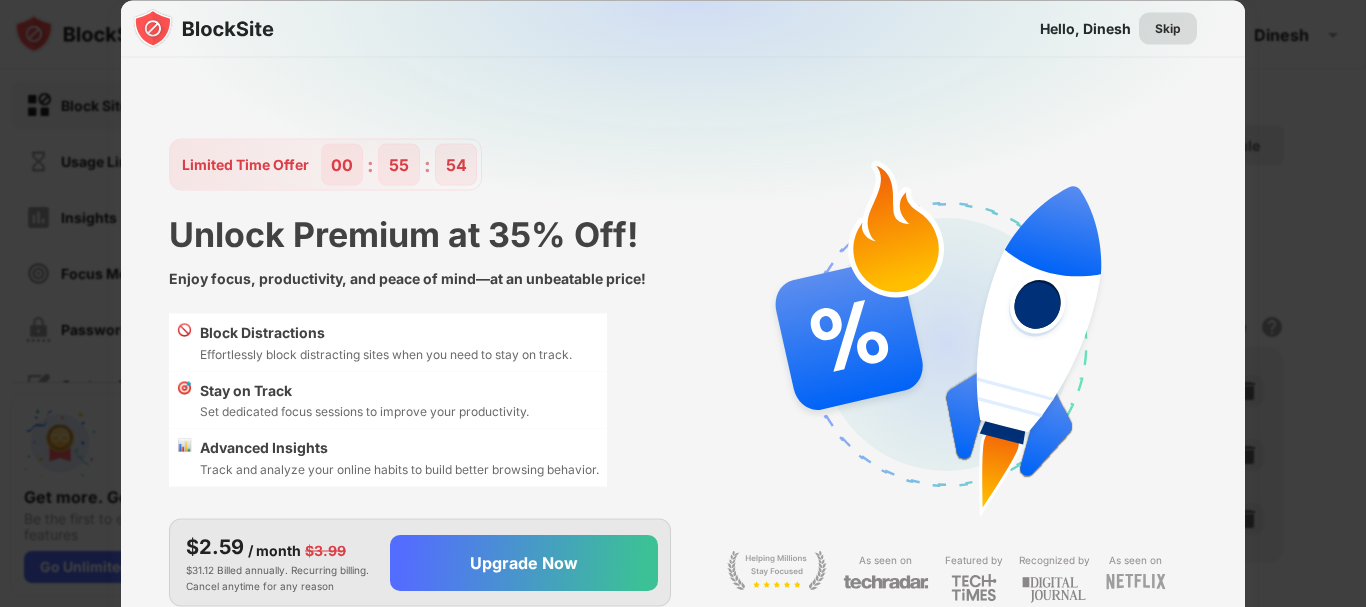 click on "Skip" at bounding box center [1168, 28] 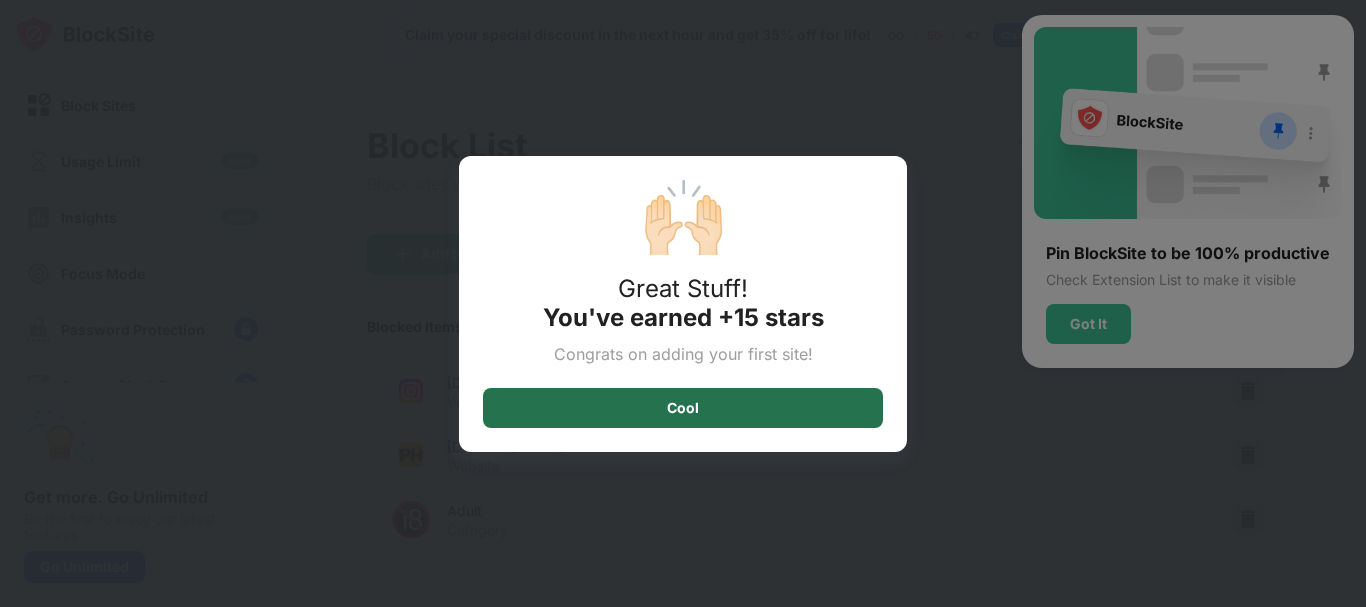click on "Cool" at bounding box center (683, 408) 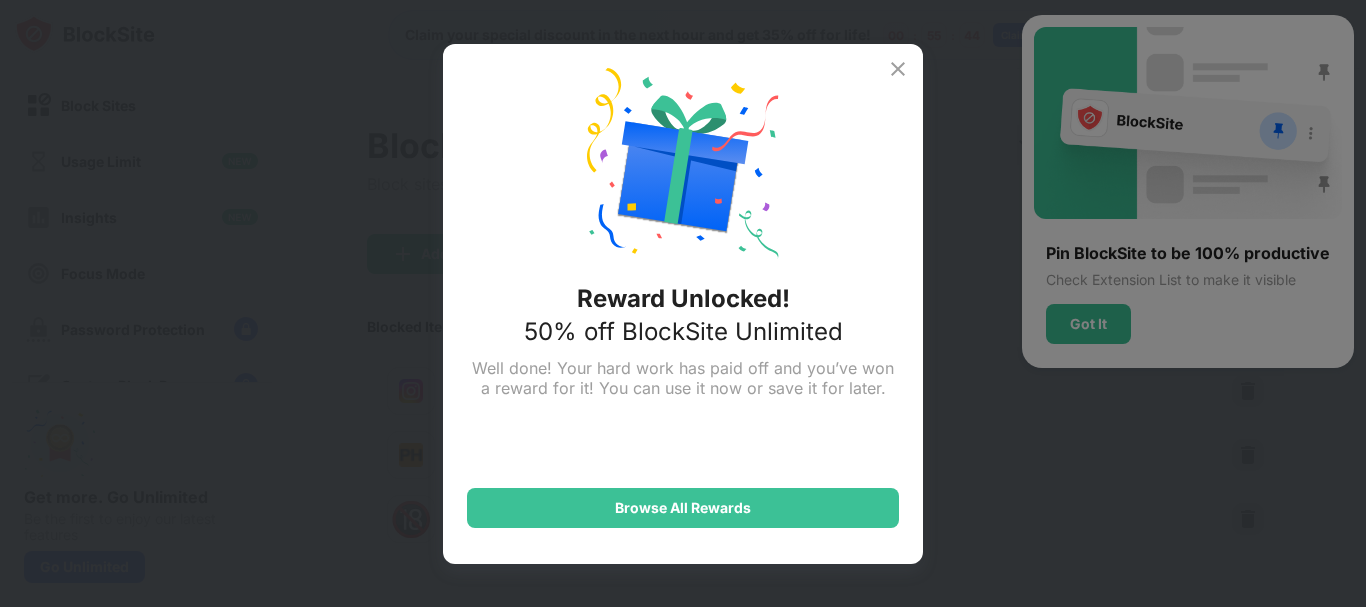 click at bounding box center (898, 69) 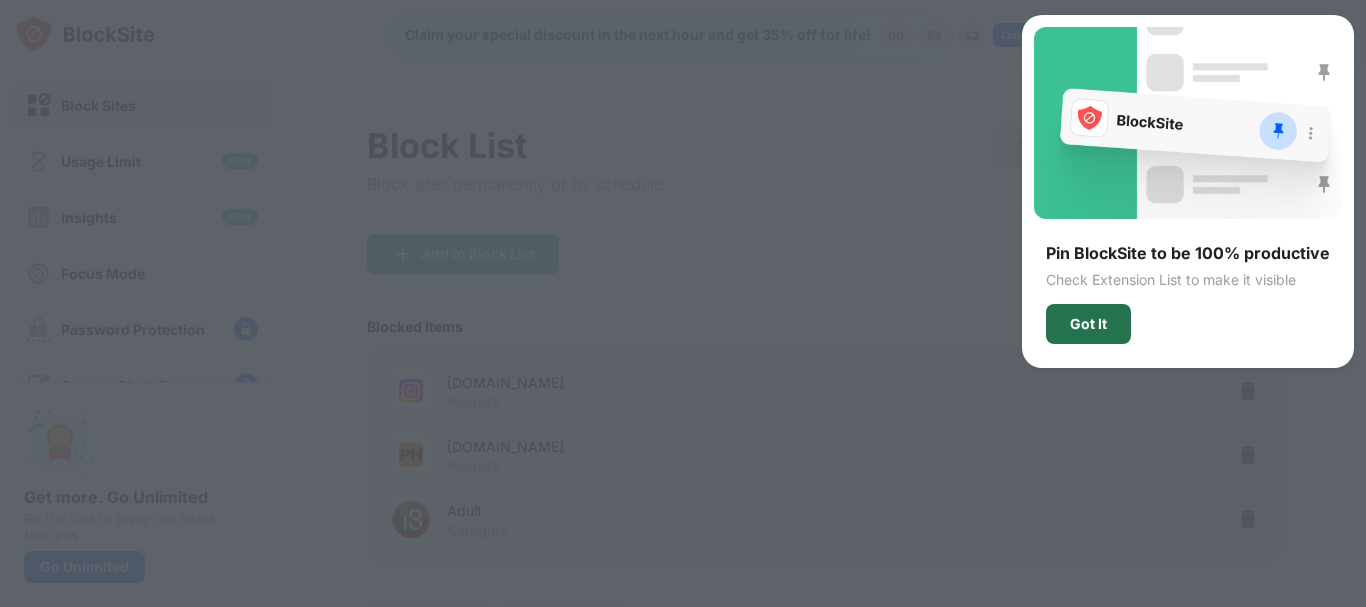 click on "Got It" at bounding box center [1088, 324] 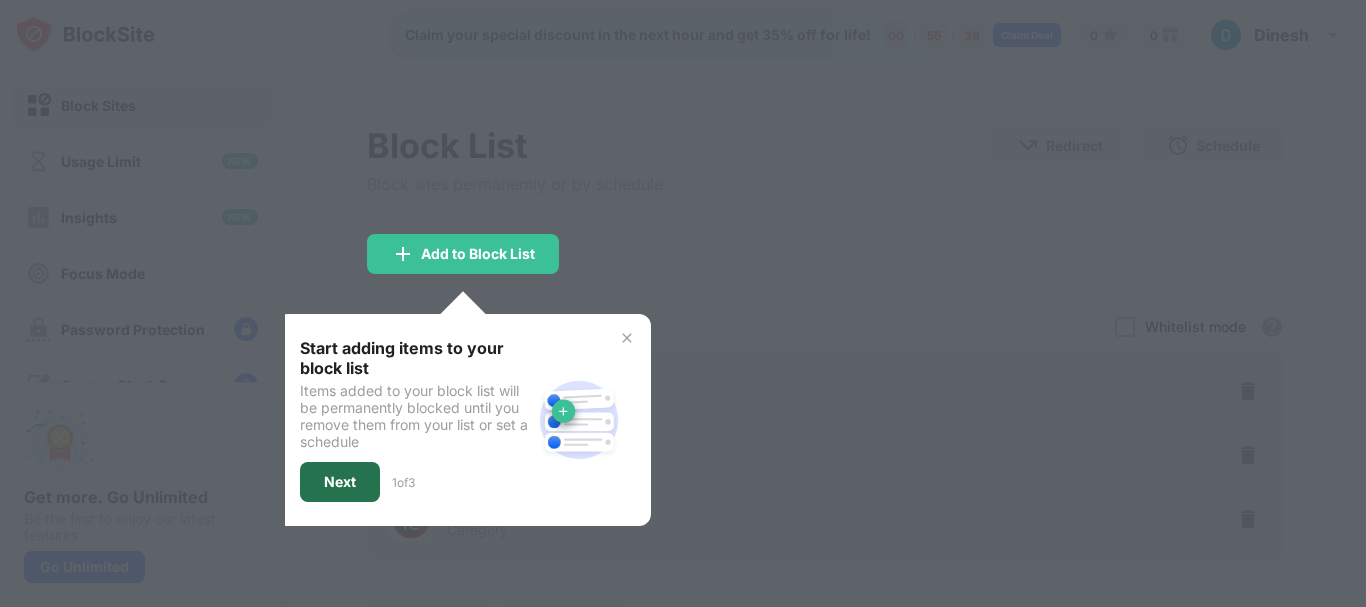 click on "Next" at bounding box center [340, 482] 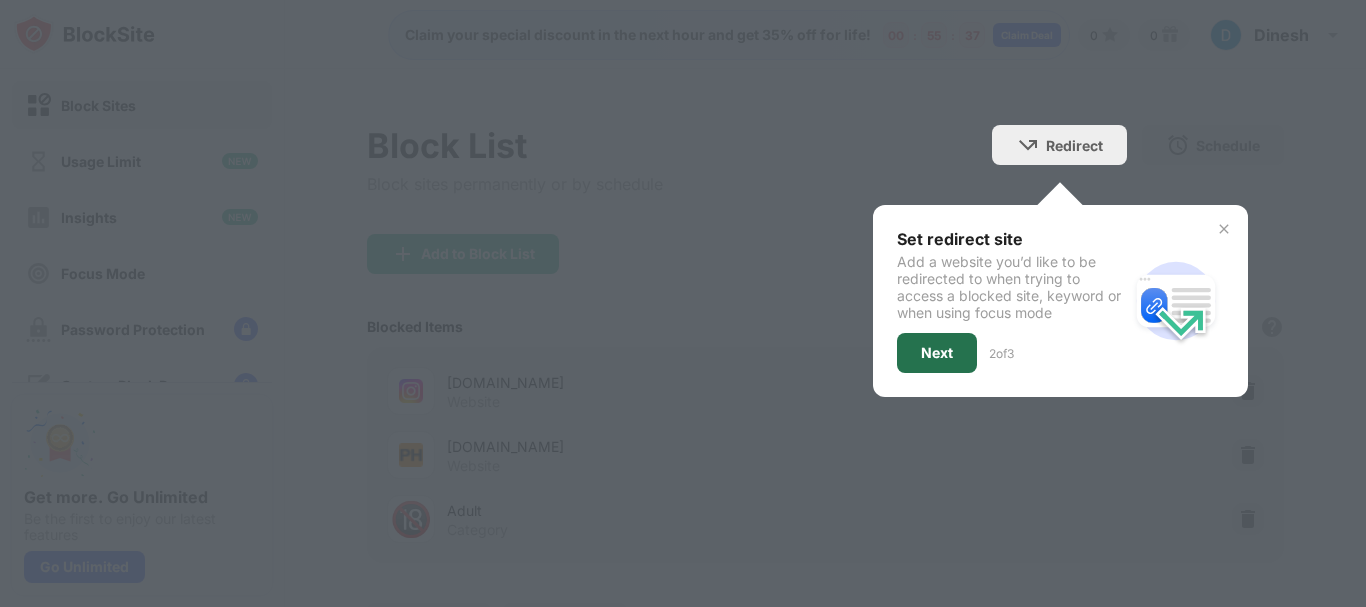click on "Next" at bounding box center [937, 353] 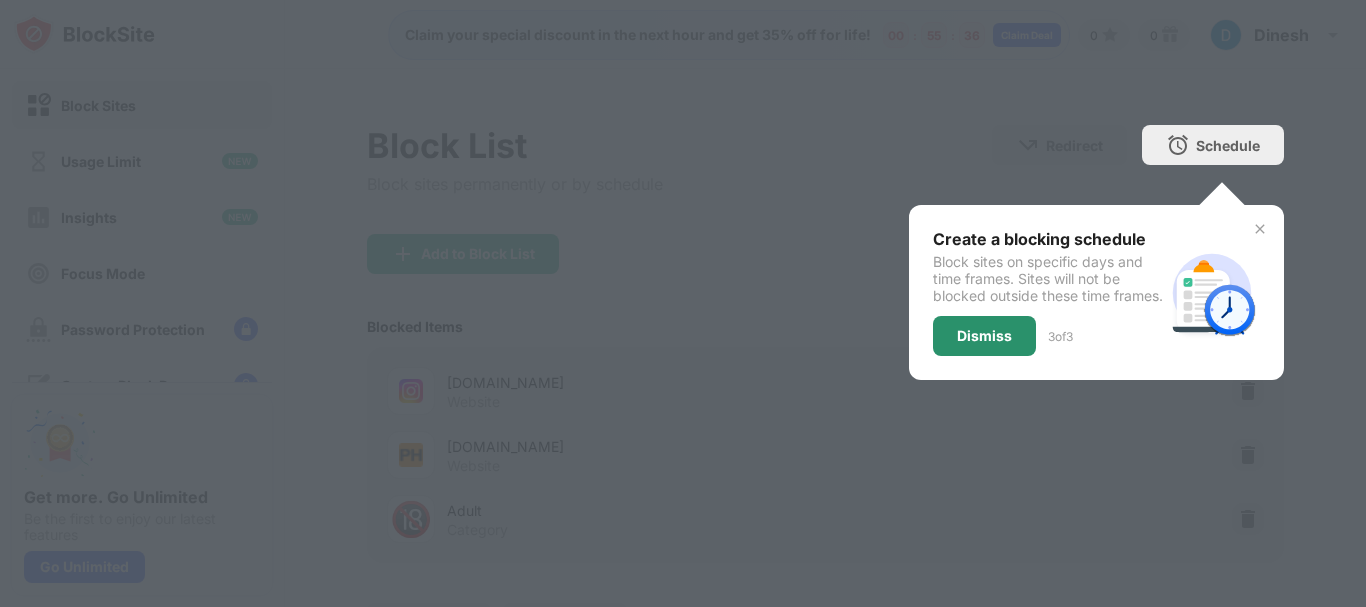 click on "Dismiss" at bounding box center (984, 336) 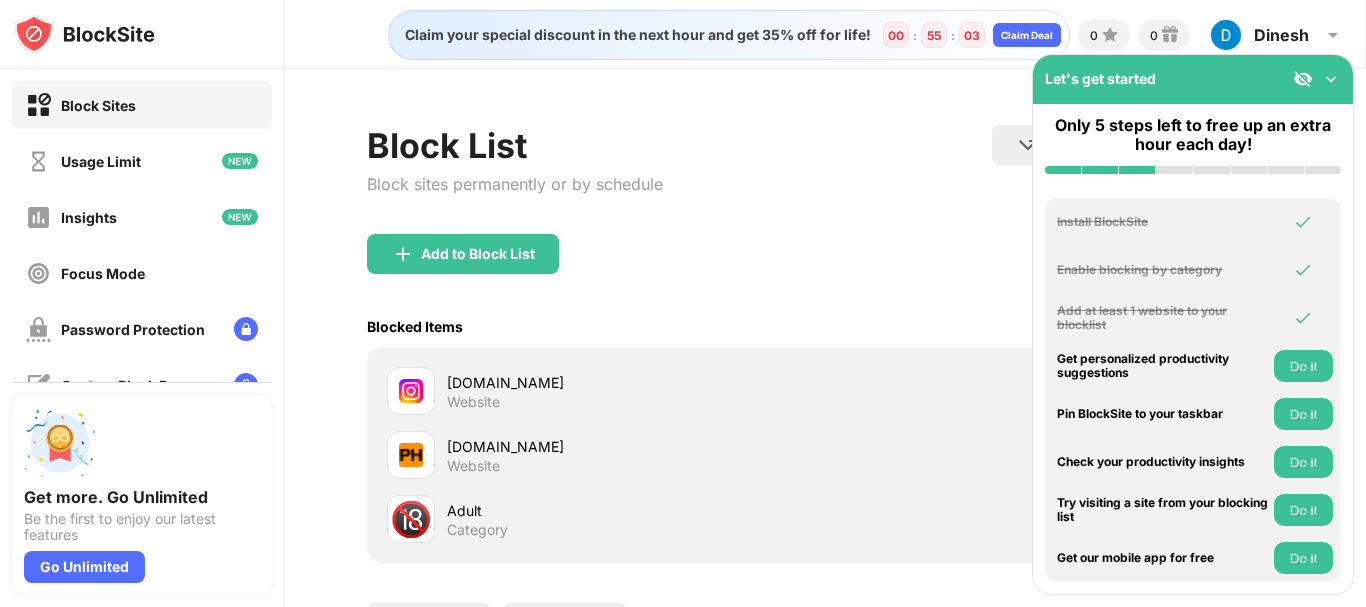 click on "Add to Block List" at bounding box center [825, 270] 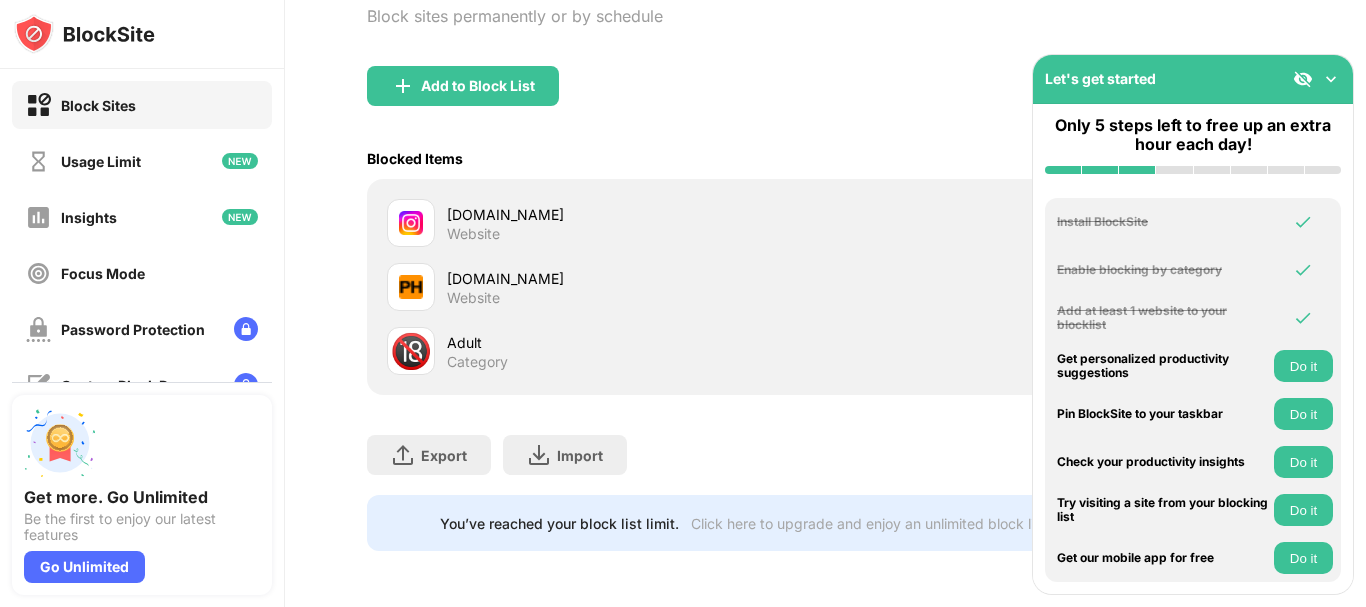 scroll, scrollTop: 183, scrollLeft: 0, axis: vertical 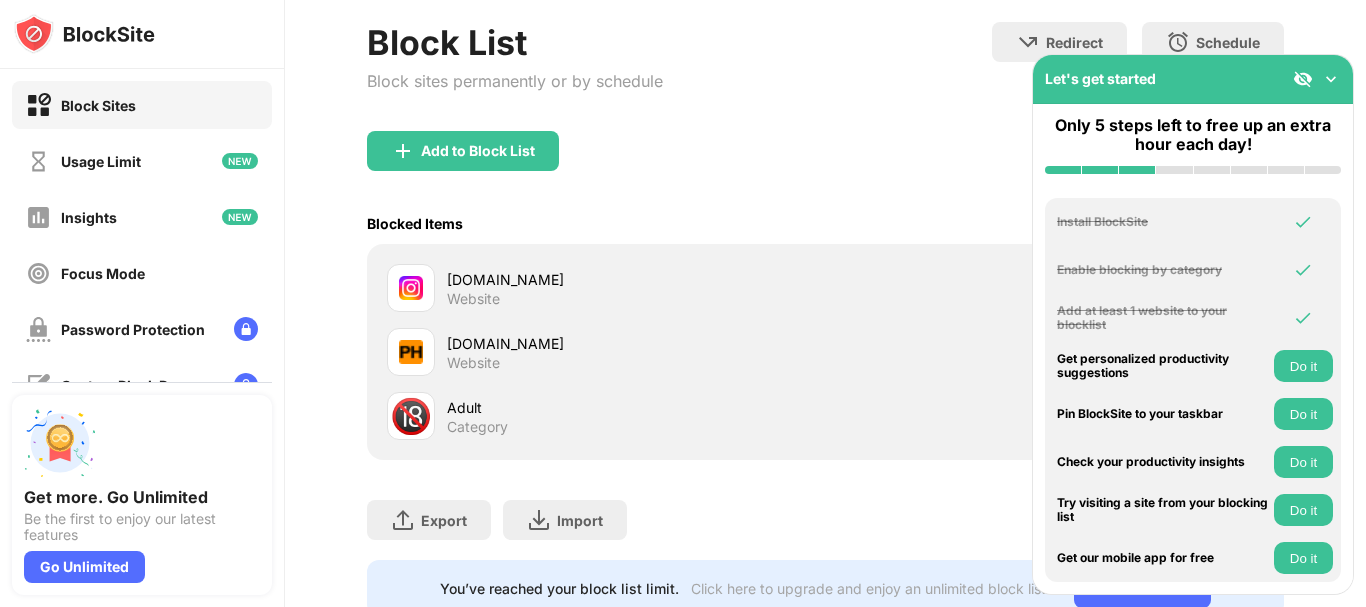click on "Add to Block List" at bounding box center [825, 167] 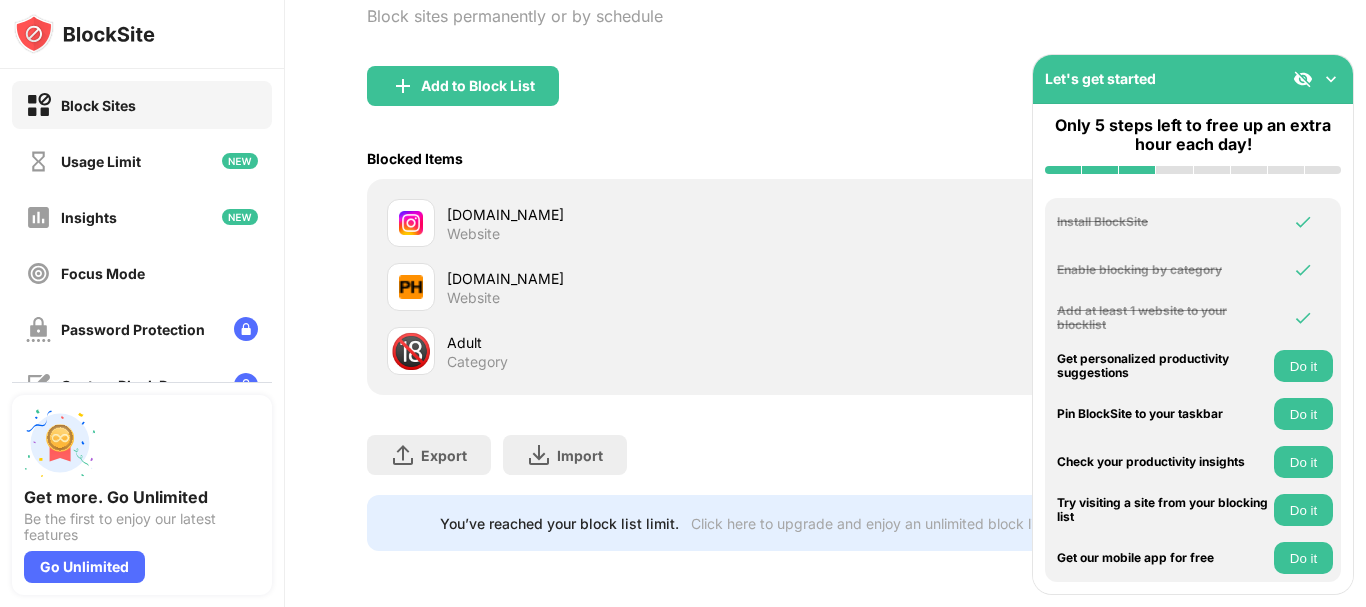 scroll, scrollTop: 183, scrollLeft: 0, axis: vertical 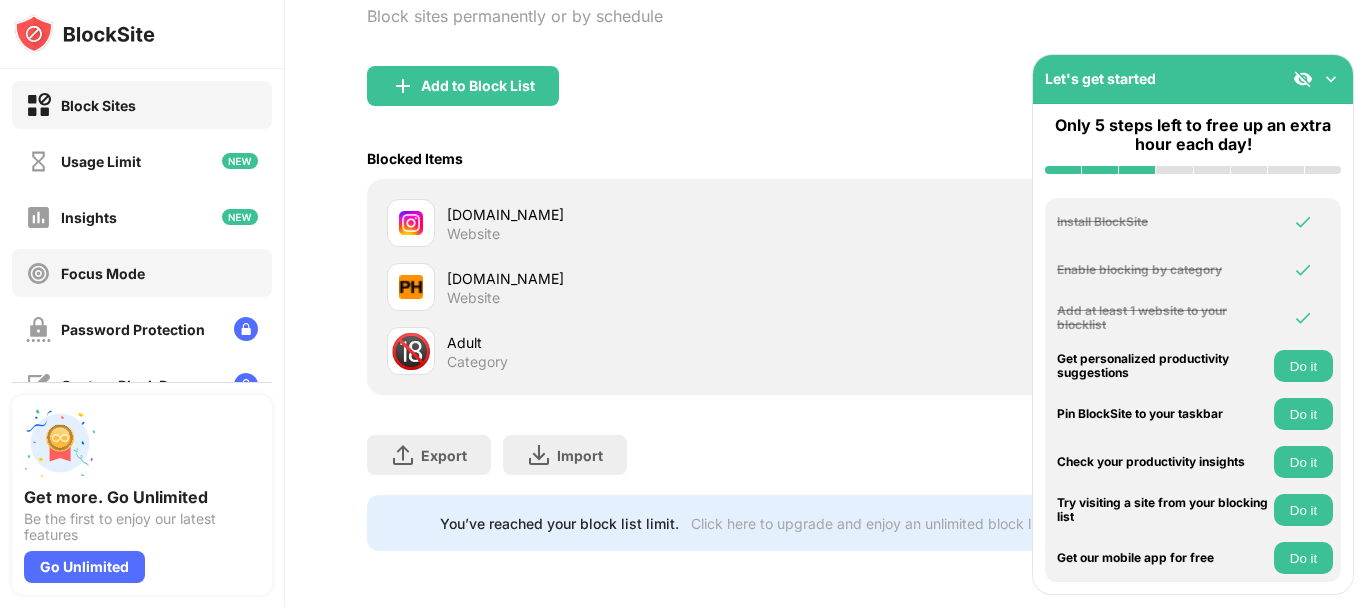 click on "Focus Mode" at bounding box center [103, 273] 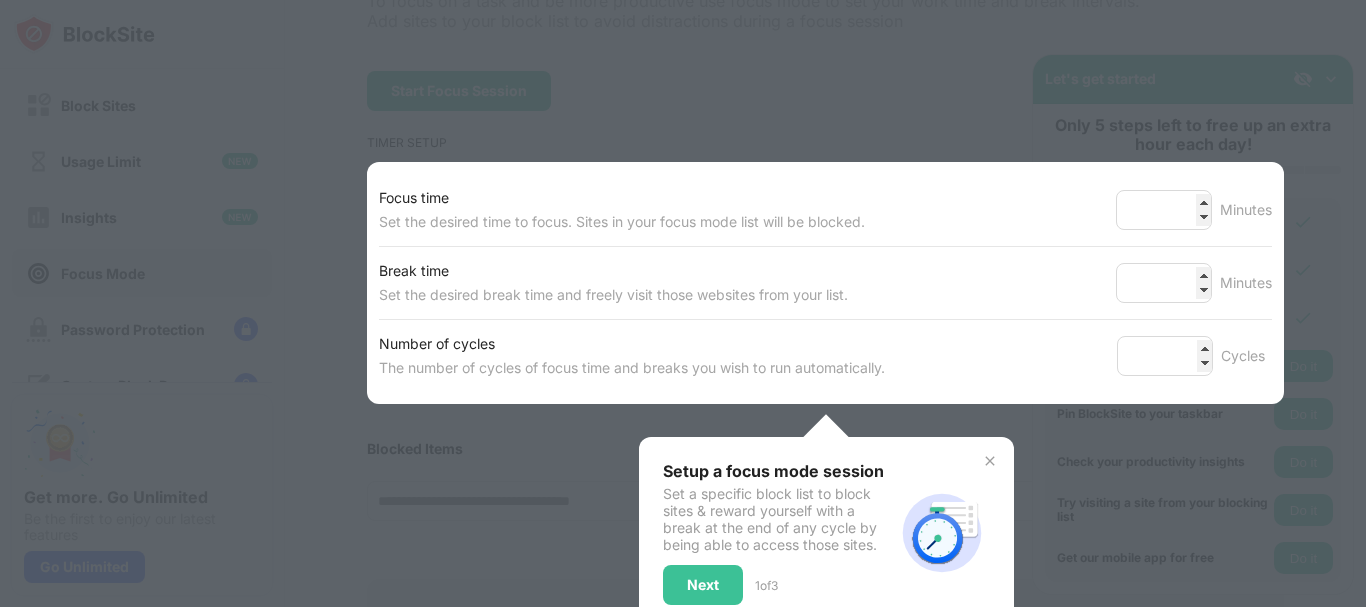 click at bounding box center [683, 303] 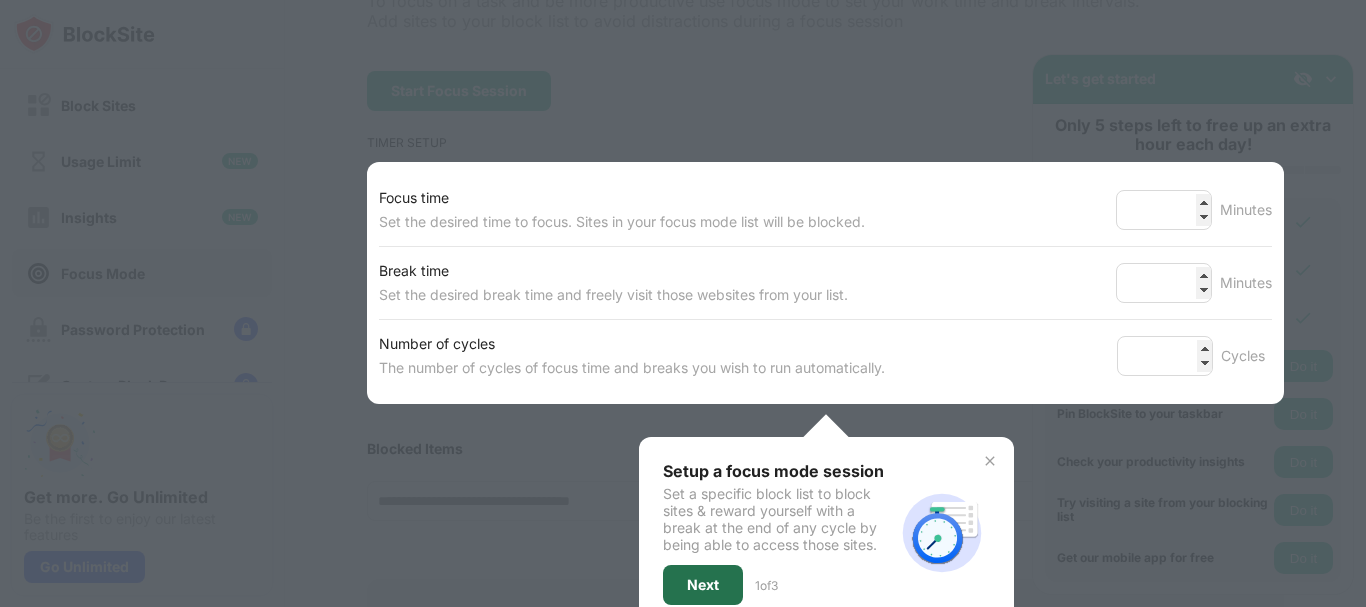 click on "Next" at bounding box center [703, 585] 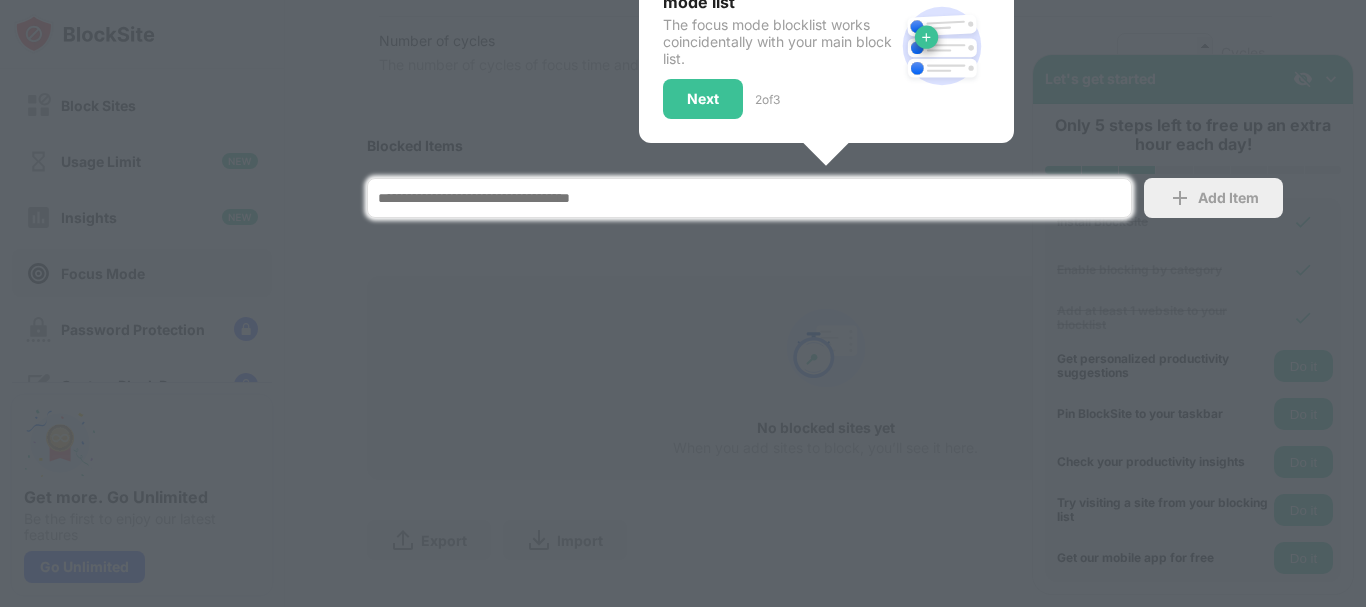 scroll, scrollTop: 530, scrollLeft: 0, axis: vertical 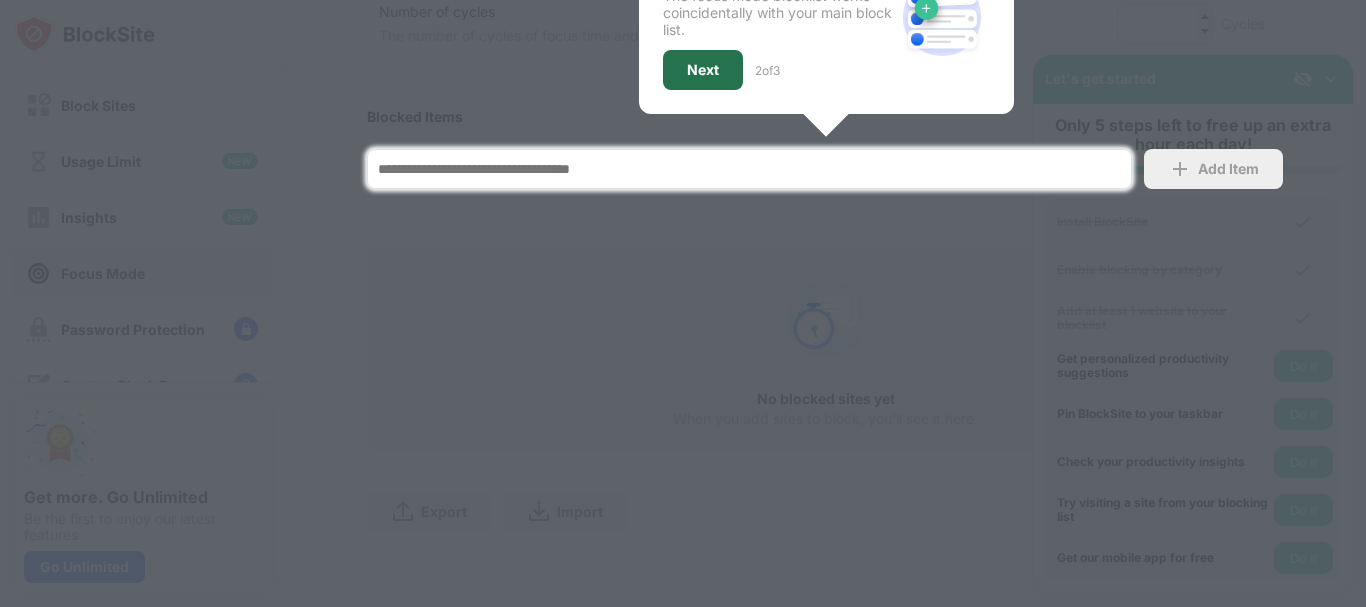 click on "Next" at bounding box center [703, 70] 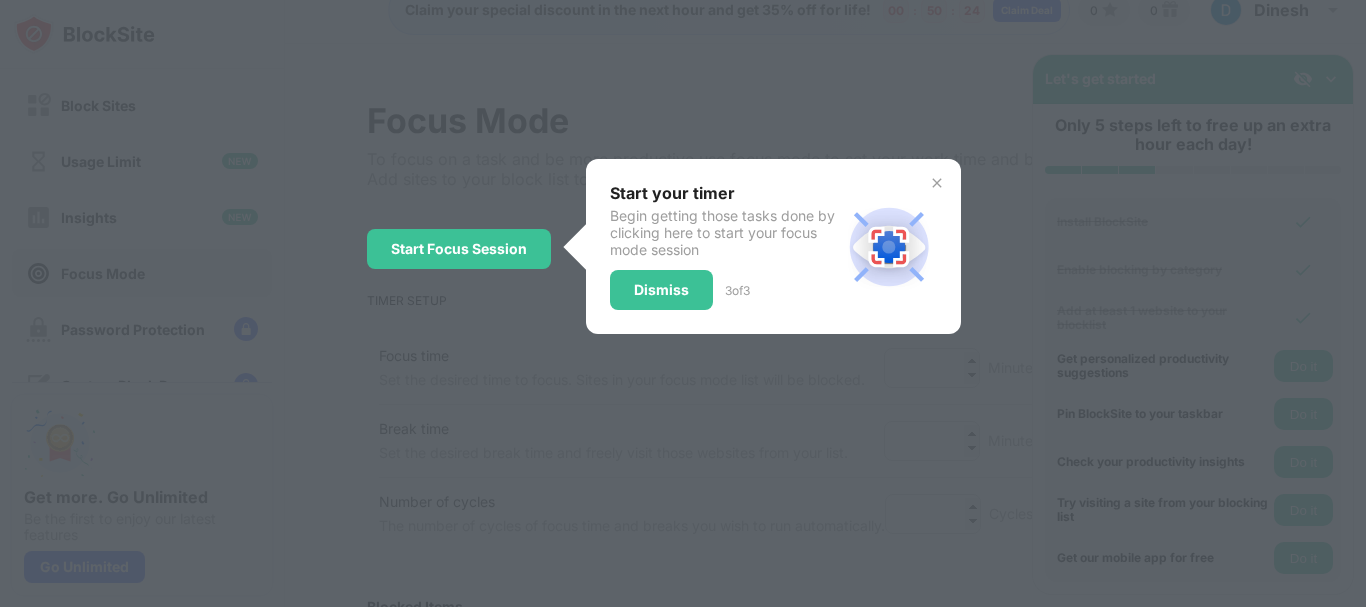scroll, scrollTop: 11, scrollLeft: 0, axis: vertical 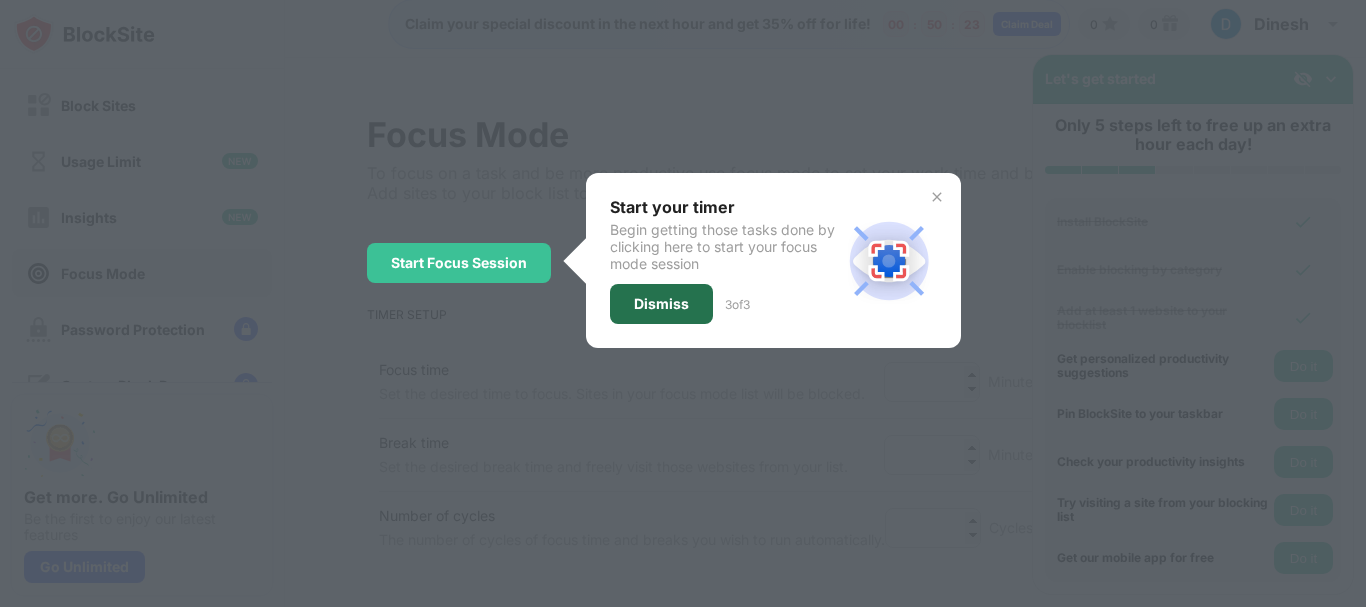 click on "Dismiss" at bounding box center (661, 304) 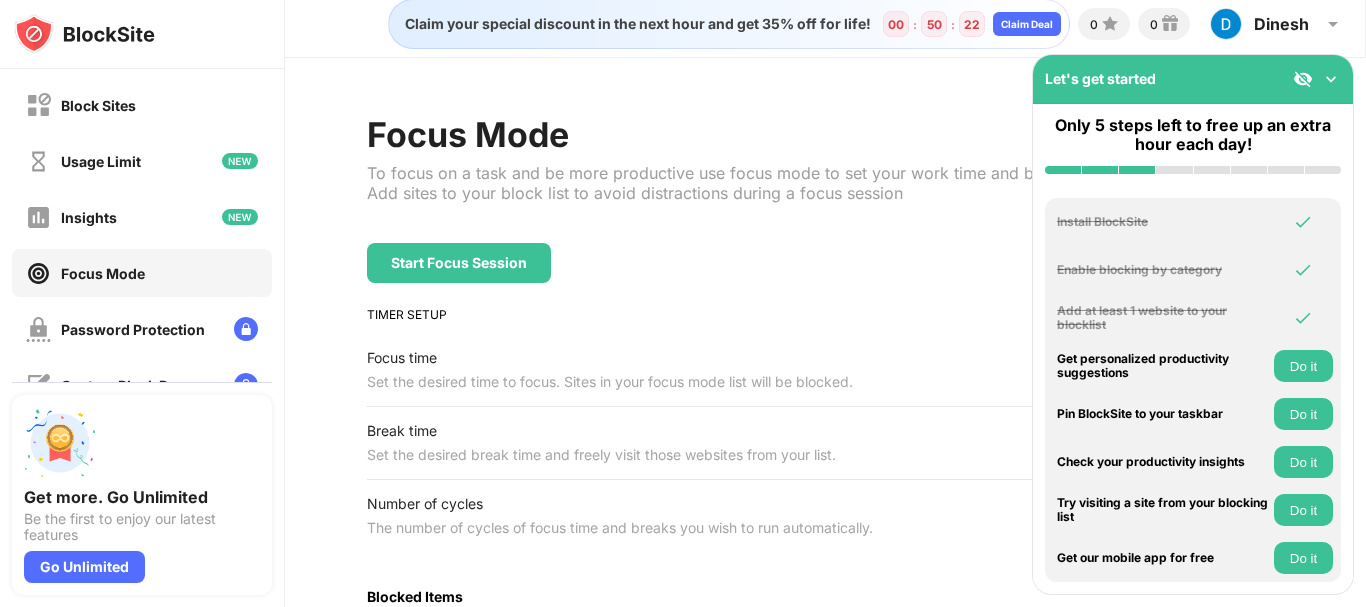 click on "Focus Mode To focus on a task and be more productive use focus mode to set your work time and break intervals. Add sites to your block list to avoid distractions during a focus session Redirect Choose a site to be redirected to when blocking is active Start Focus Session TIMER SETUP Focus time Set the desired time to focus. Sites in your focus mode list will be blocked. ** Minutes Break time Set the desired break time and freely visit those websites from your list. * Minutes Number of cycles The number of cycles of focus time and breaks you wish to run automatically. * Cycles Blocked Items Add Item Whitelist mode Block all websites apart from those in your whitelist No blocked sites yet When you add sites to block, you’ll see it here. Export Export Files (for websites items only) Import Import Files (for websites items only)" at bounding box center [825, 572] 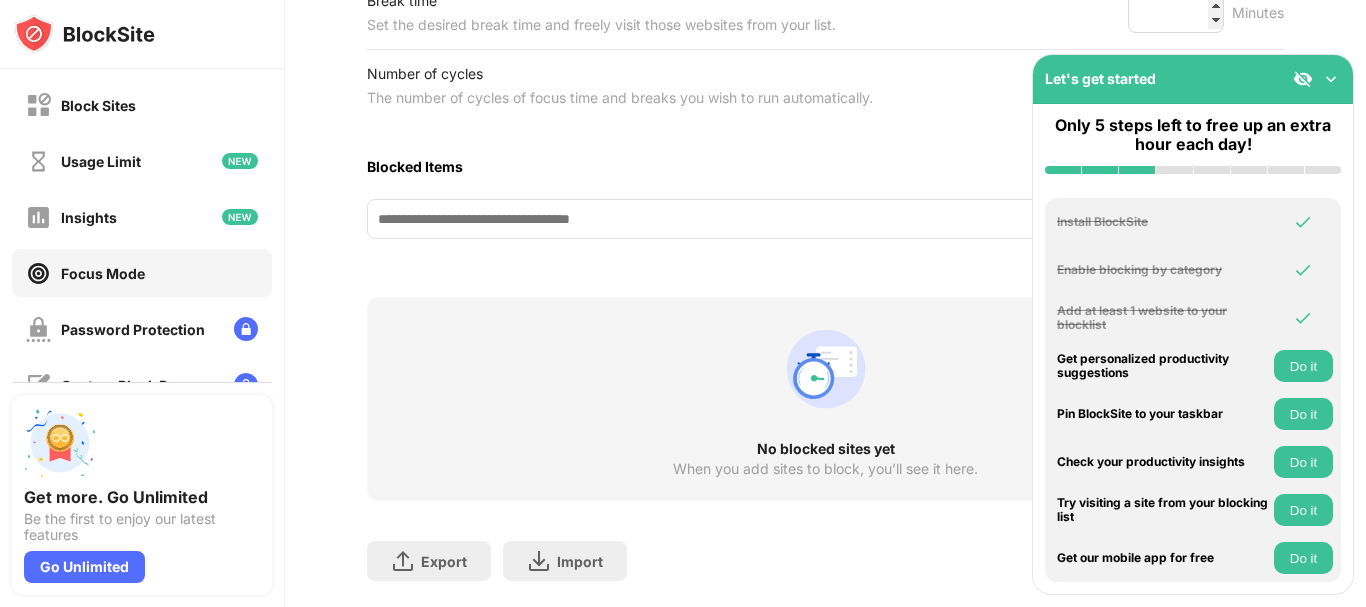 scroll, scrollTop: 491, scrollLeft: 0, axis: vertical 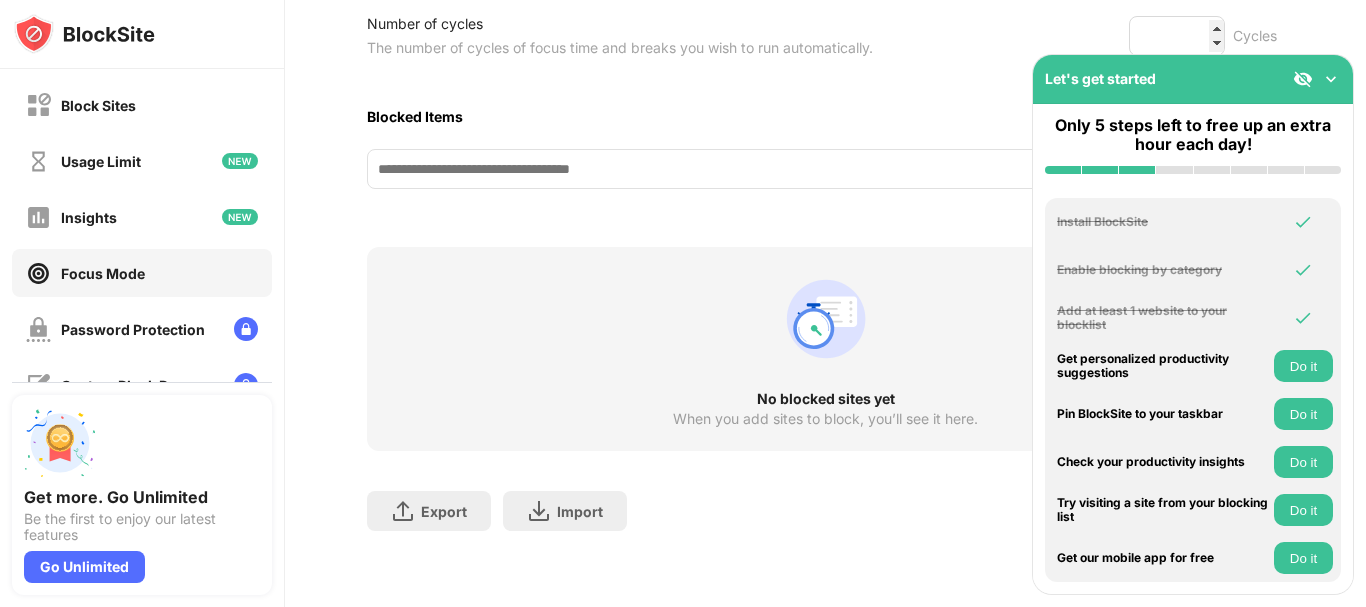 click at bounding box center (749, 169) 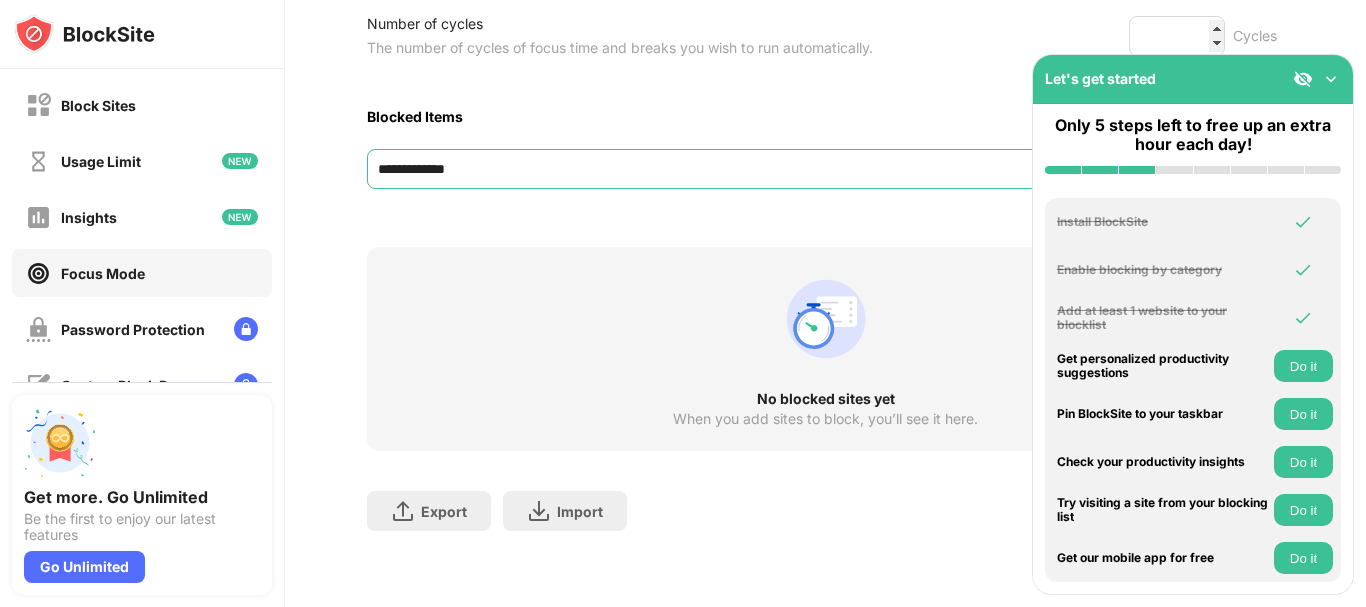 type on "**********" 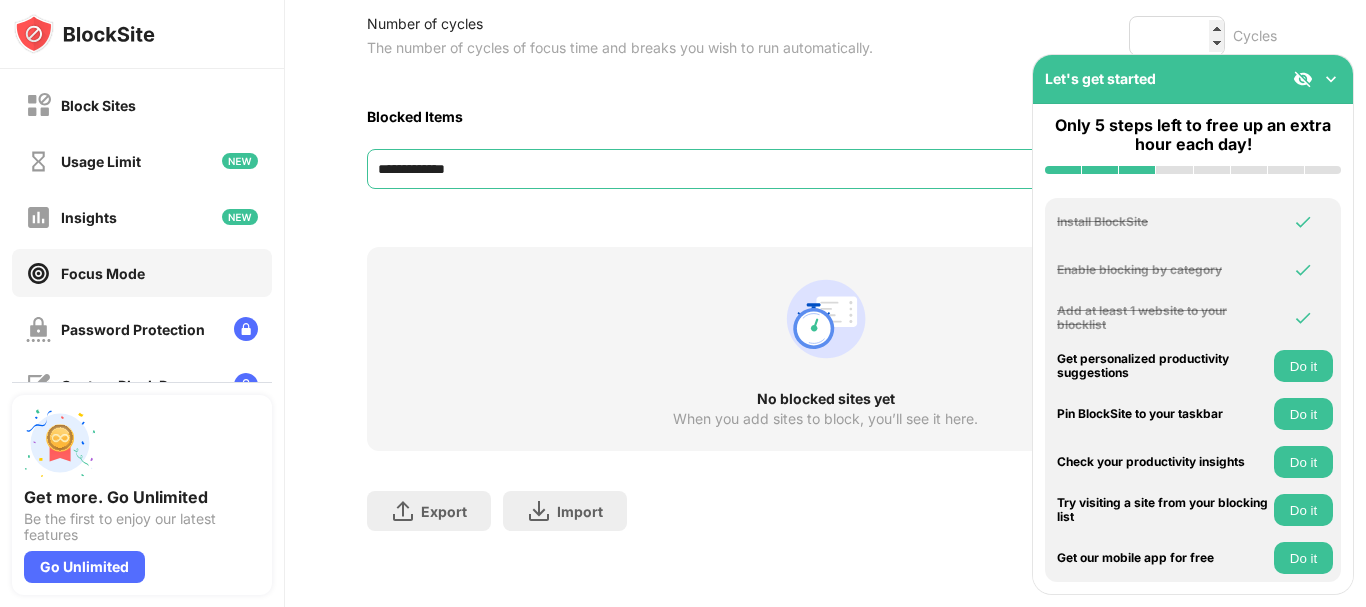 type 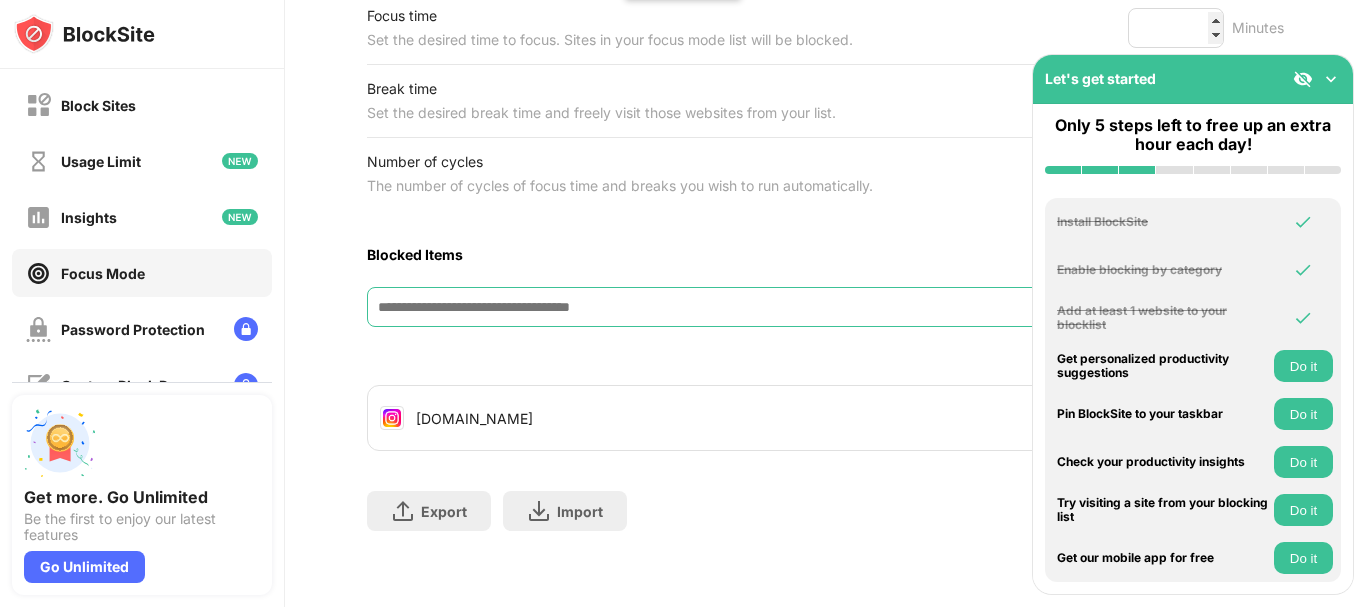 scroll, scrollTop: 368, scrollLeft: 0, axis: vertical 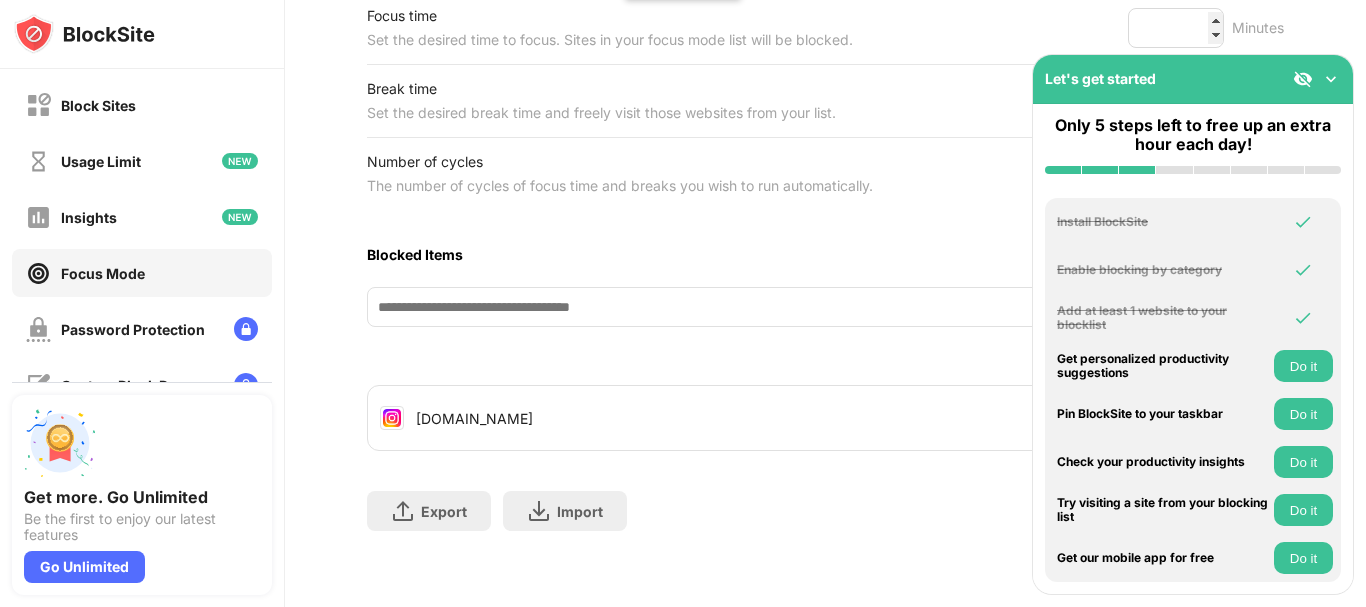 click on "Focus Mode To focus on a task and be more productive use focus mode to set your work time and break intervals. Add sites to your block list to avoid distractions during a focus session Redirect Choose a site to be redirected to when blocking is active Start Focus Session TIMER SETUP Focus time Set the desired time to focus. Sites in your focus mode list will be blocked. ** Minutes Break time Set the desired break time and freely visit those websites from your list. * Minutes Number of cycles The number of cycles of focus time and breaks you wish to run automatically. * Cycles Blocked Items Add Item Whitelist mode Block all websites apart from those in your whitelist [DOMAIN_NAME] Export Export Files (for websites items only) Import Import Files (for websites items only)" at bounding box center [825, 161] 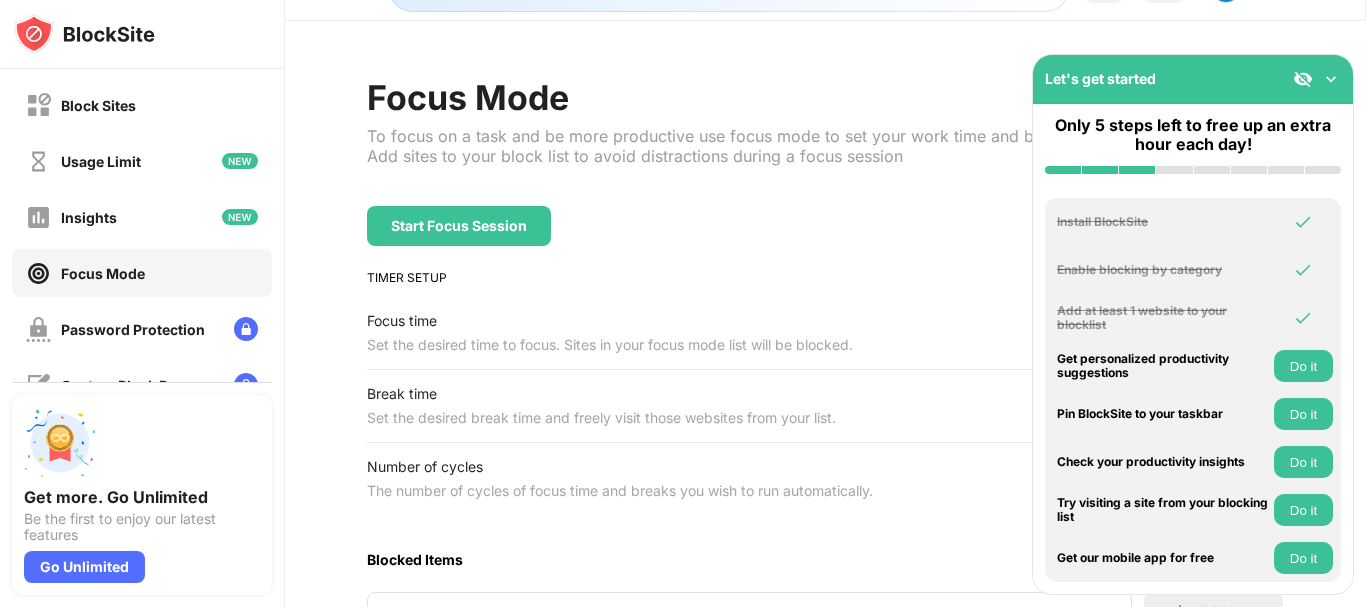 scroll, scrollTop: 8, scrollLeft: 0, axis: vertical 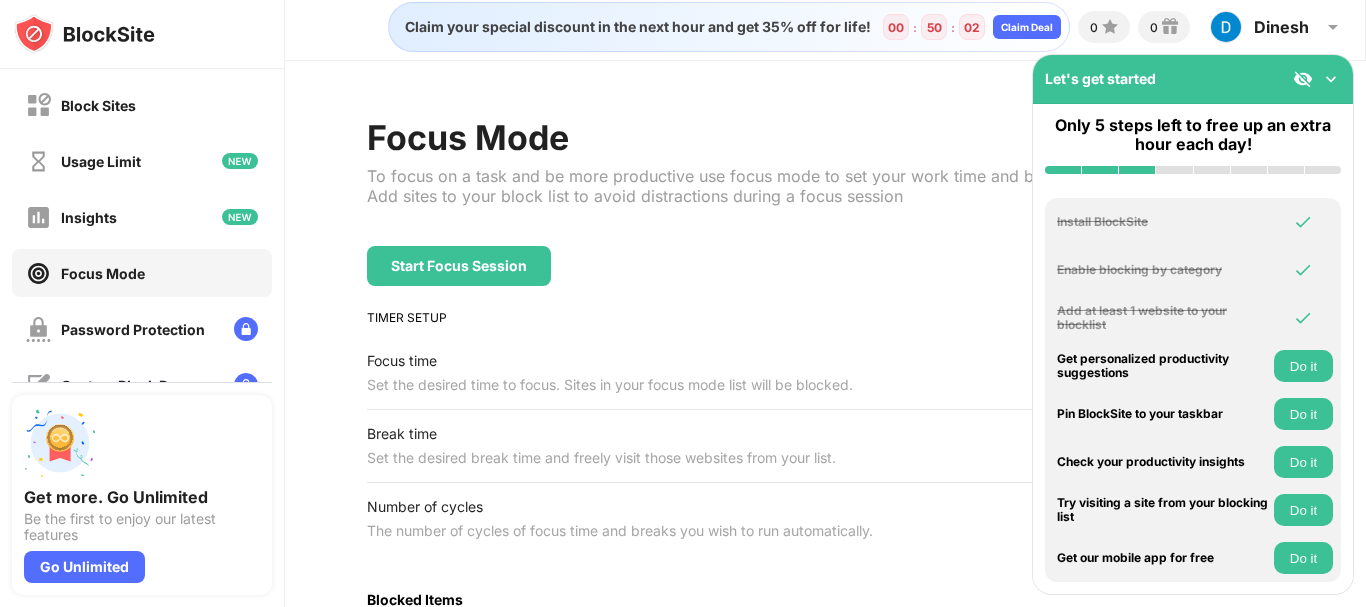 click on "Focus Mode To focus on a task and be more productive use focus mode to set your work time and break intervals. Add sites to your block list to avoid distractions during a focus session" at bounding box center (758, 181) 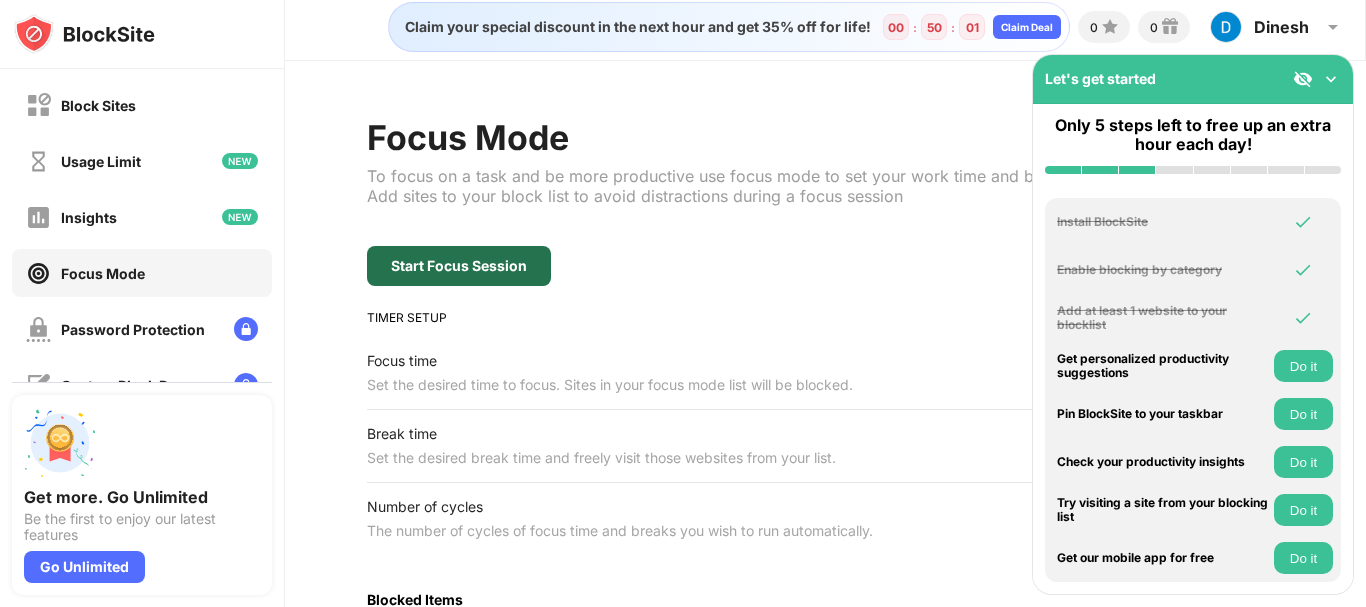 click on "Start Focus Session" at bounding box center (459, 266) 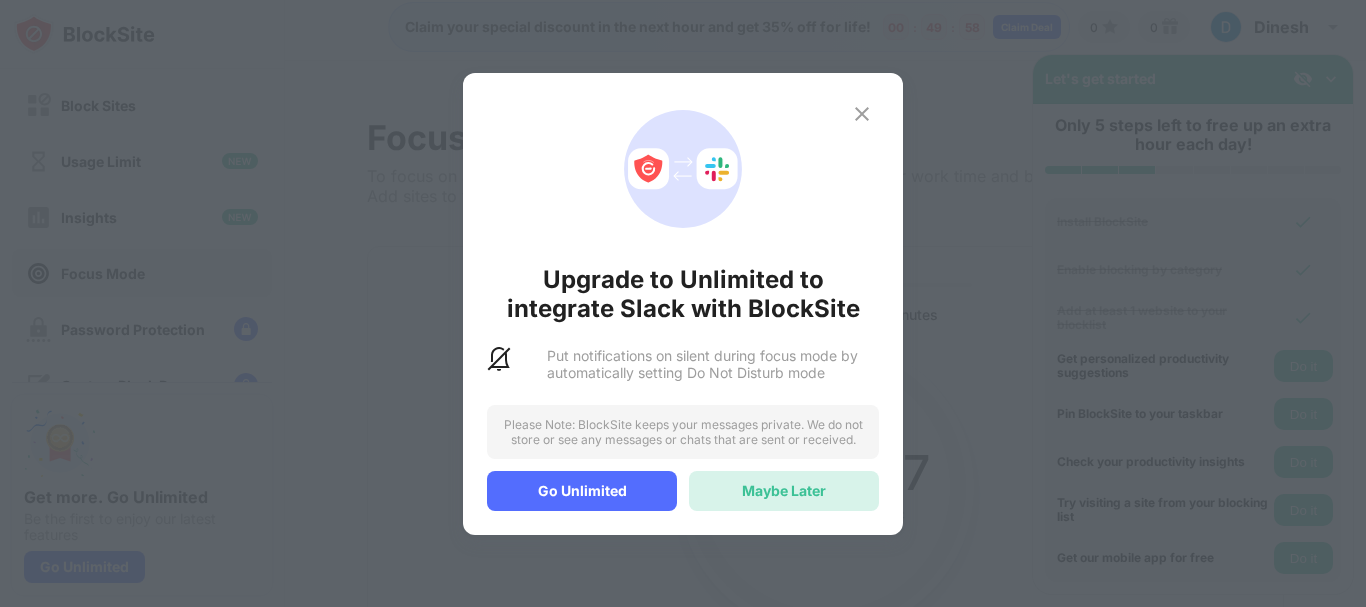 click on "Maybe Later" at bounding box center [784, 490] 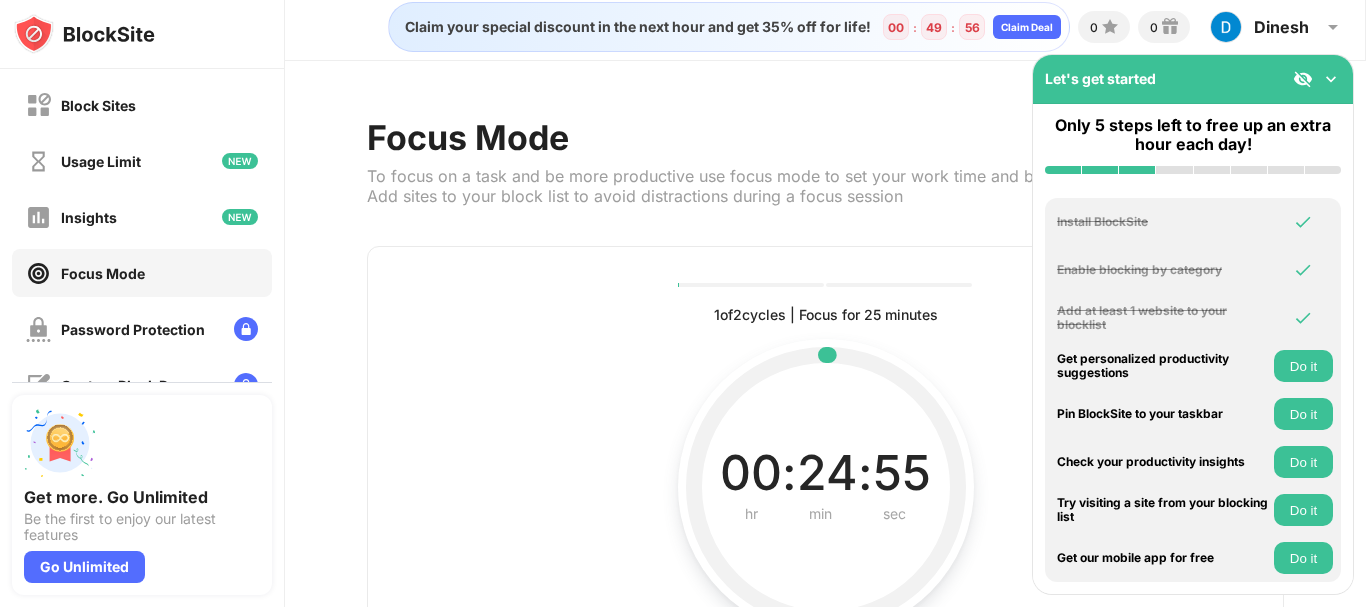 click on "1  of  2  cycles |   Focus for 25 minutes Current, complete and future cycles statuses 00 : 24 : 55 hr min sec Current time left in interval Focus session sites are blocked Reset Pause" at bounding box center [825, 497] 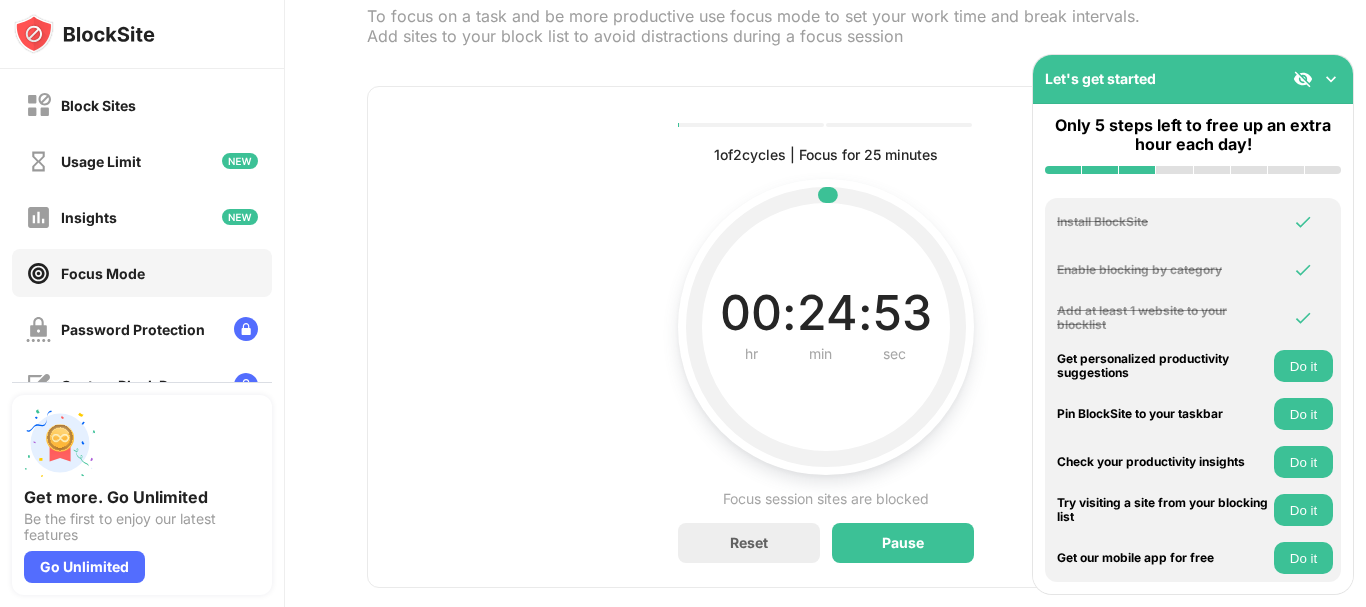 scroll, scrollTop: 220, scrollLeft: 0, axis: vertical 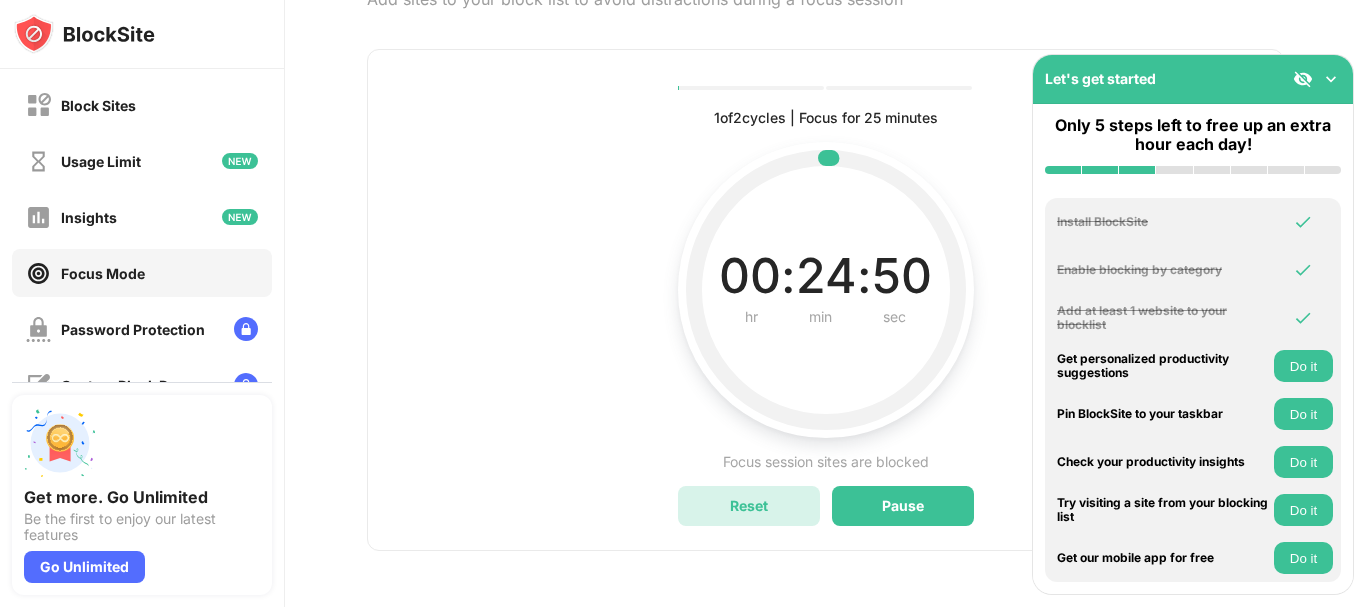 click on "Reset" at bounding box center [749, 506] 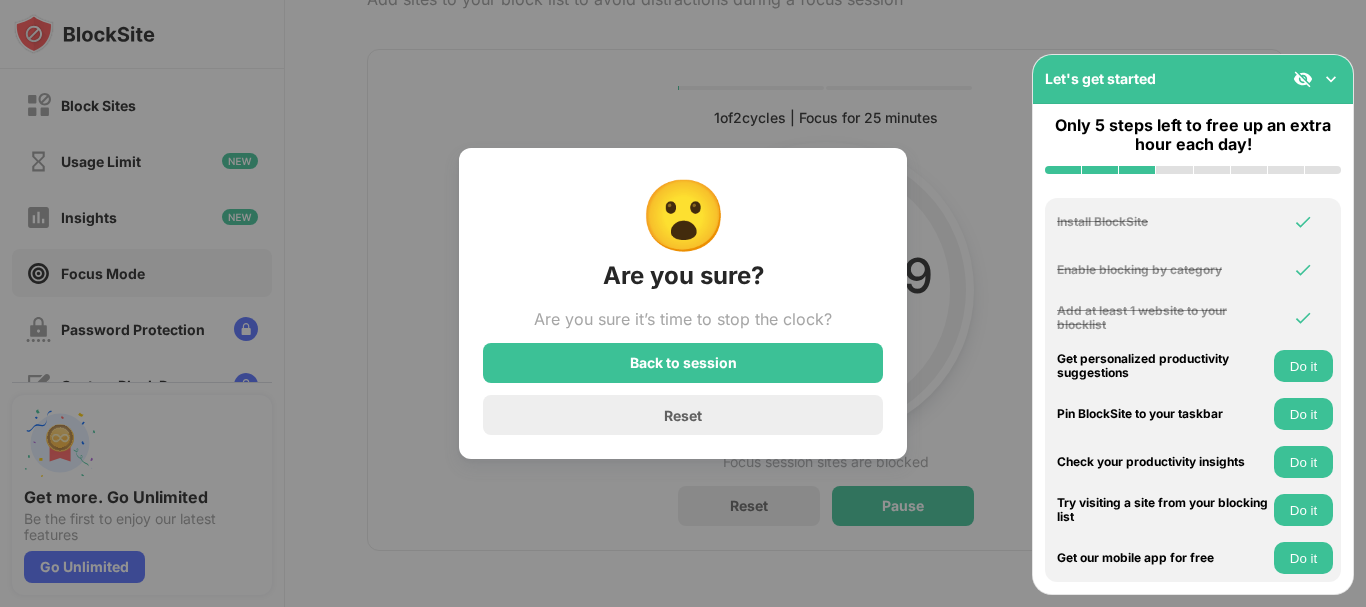 click on "😮 Are you sure? Are you sure it’s time to stop the clock? Back to session Reset" at bounding box center (683, 304) 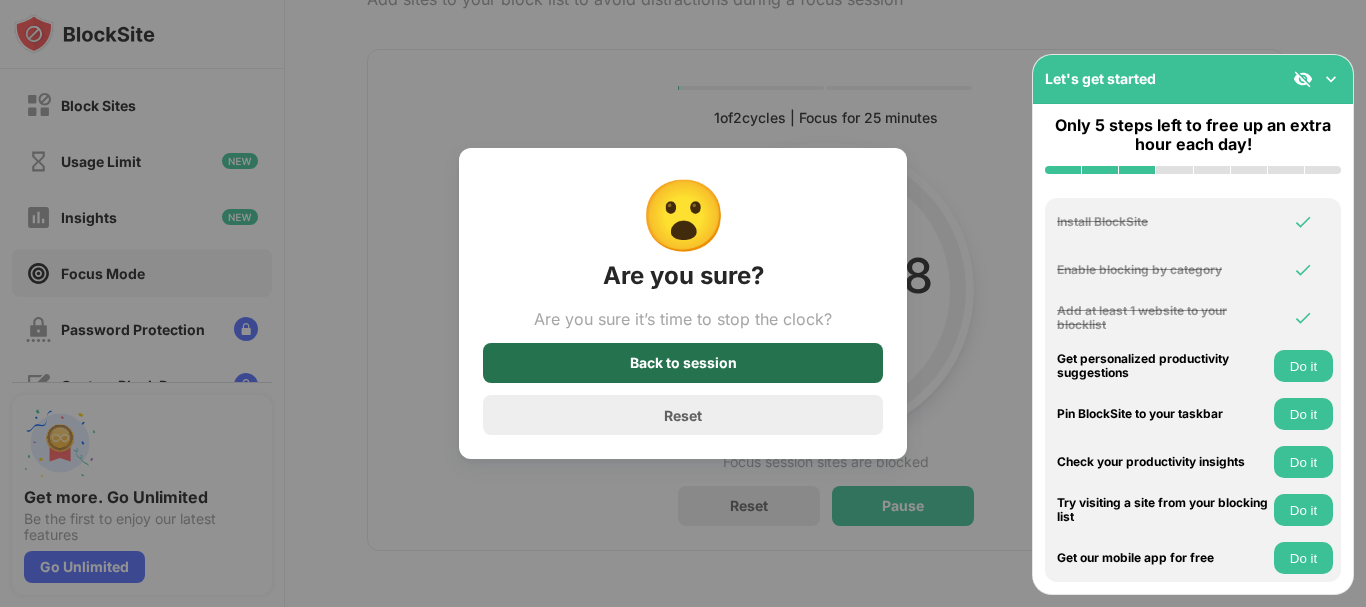 click on "Back to session" at bounding box center (683, 363) 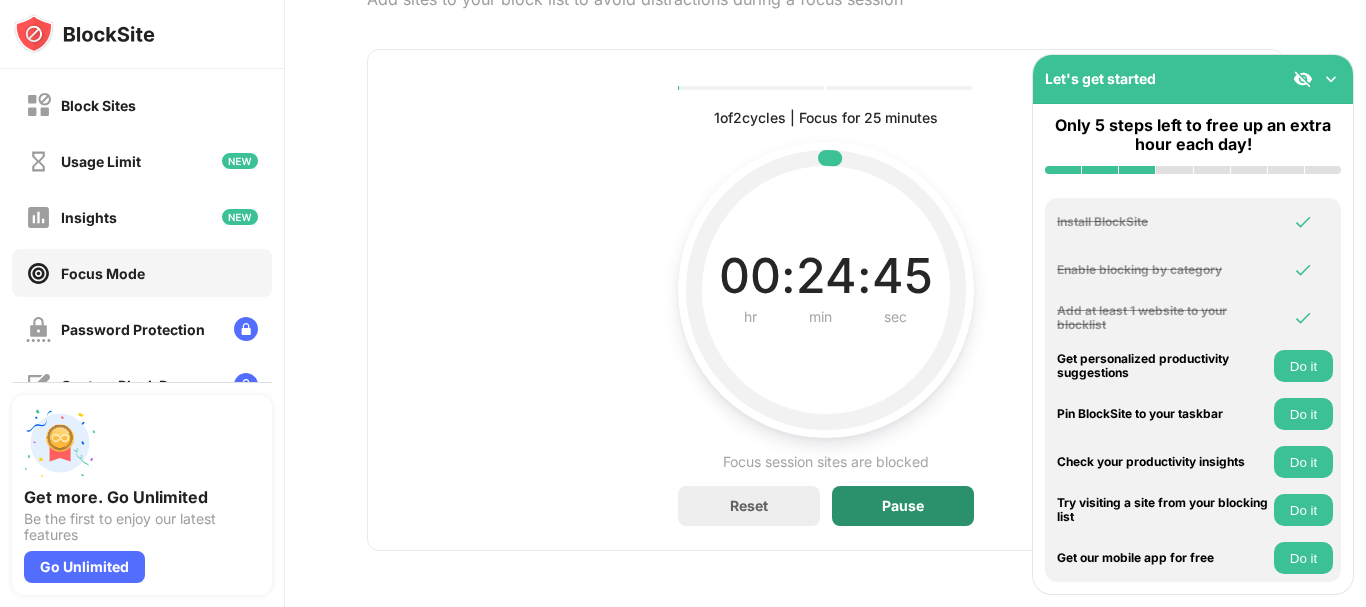 click on "Pause" at bounding box center (903, 506) 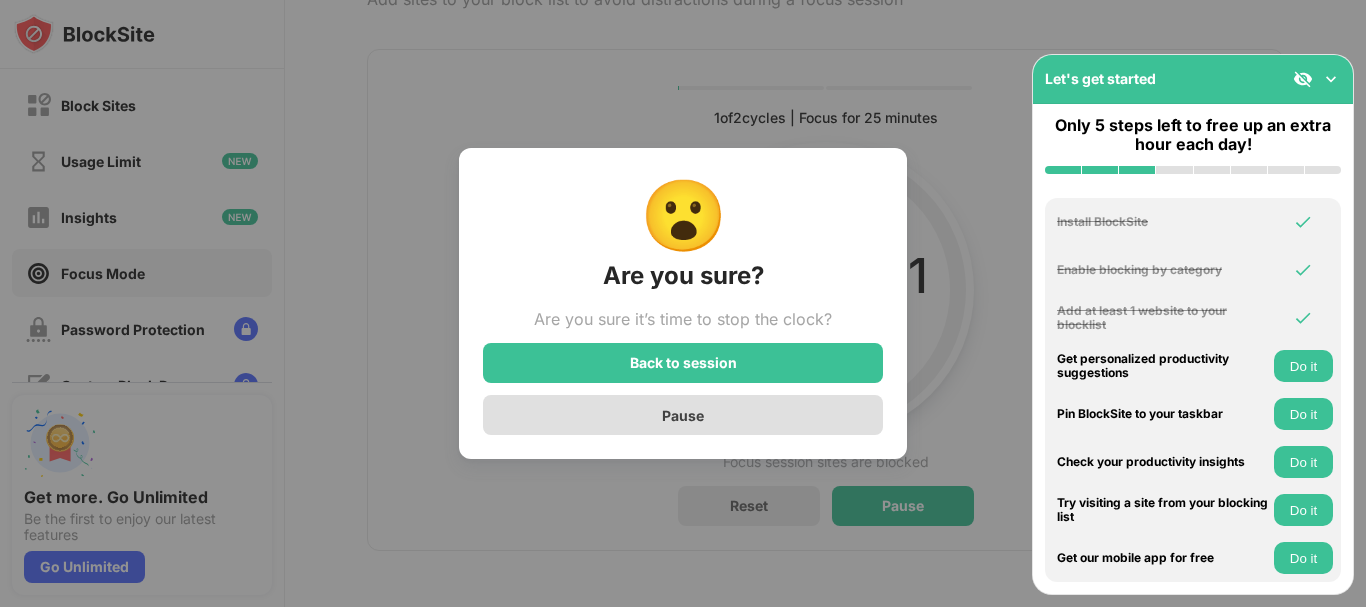 click on "Pause" at bounding box center [683, 415] 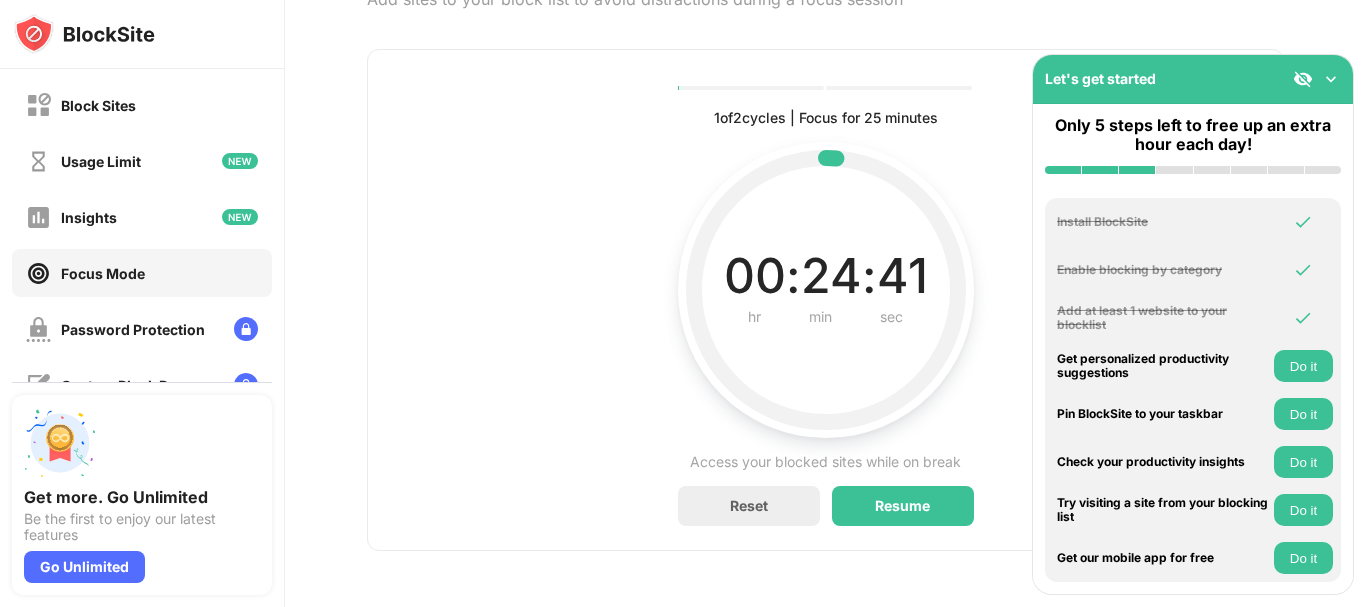 click on "1  of  2  cycles |   Focus for 25 minutes Current, complete and future cycles statuses 00 : 24 : 41 hr min sec Current time left in interval Access your blocked sites while on break Reset Resume" at bounding box center [825, 300] 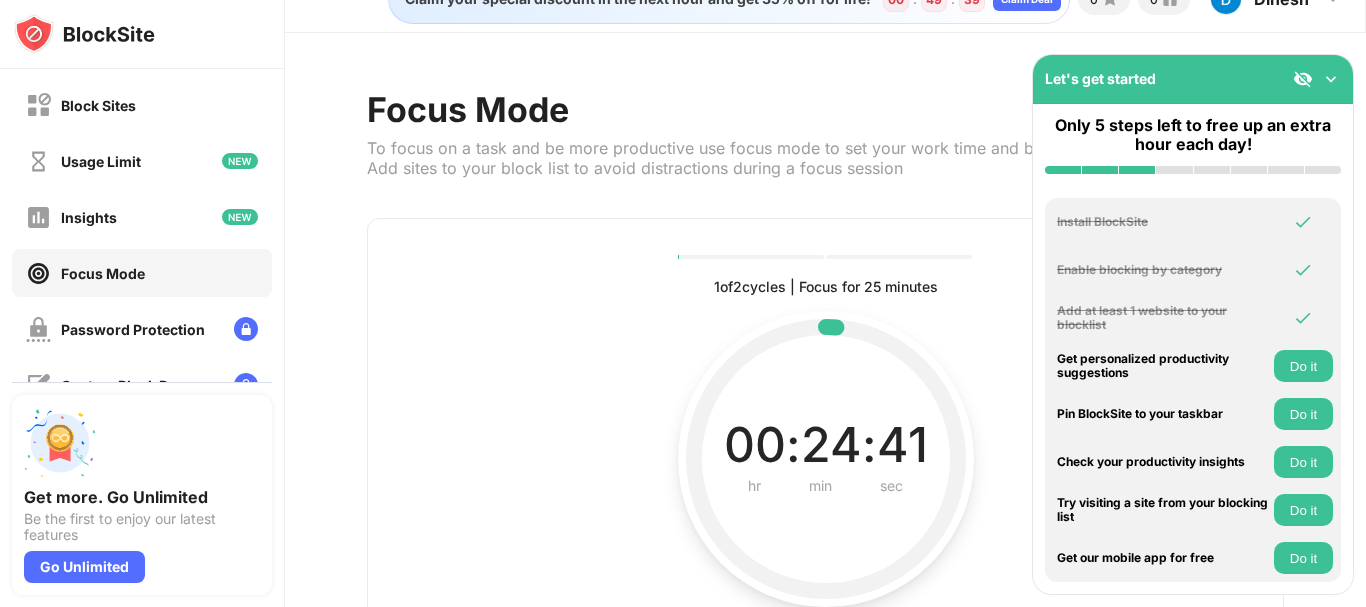 scroll, scrollTop: 0, scrollLeft: 0, axis: both 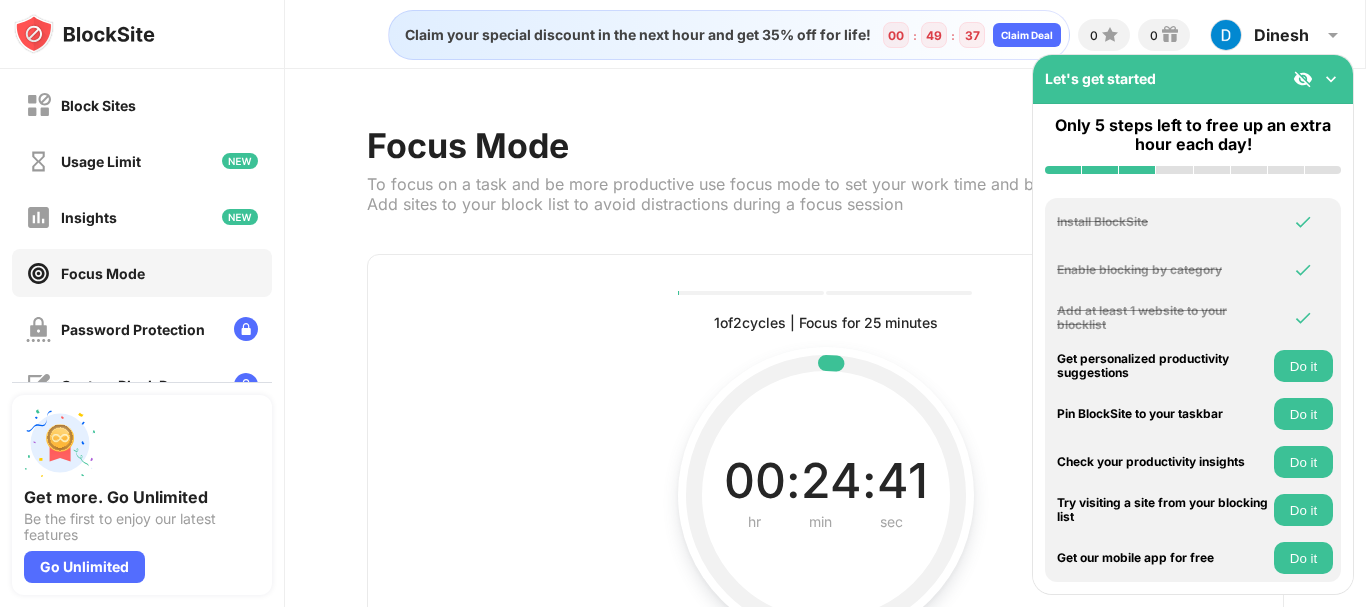 drag, startPoint x: 1195, startPoint y: 276, endPoint x: 746, endPoint y: 43, distance: 505.8557 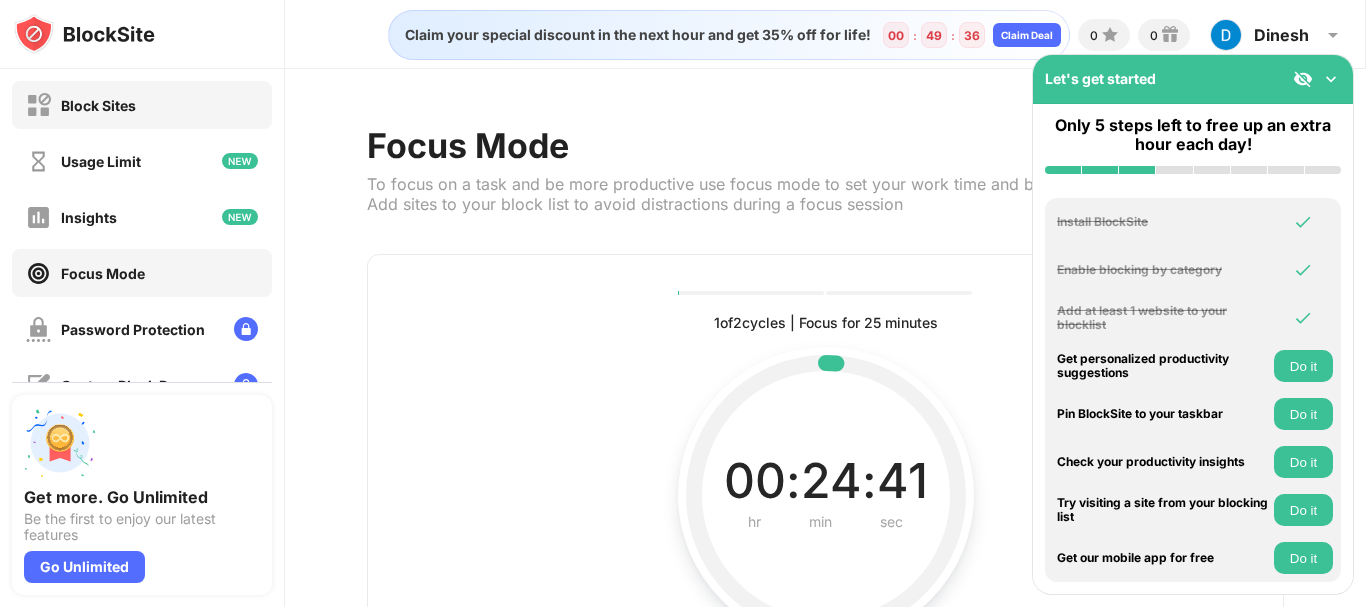 click on "Block Sites" at bounding box center [98, 105] 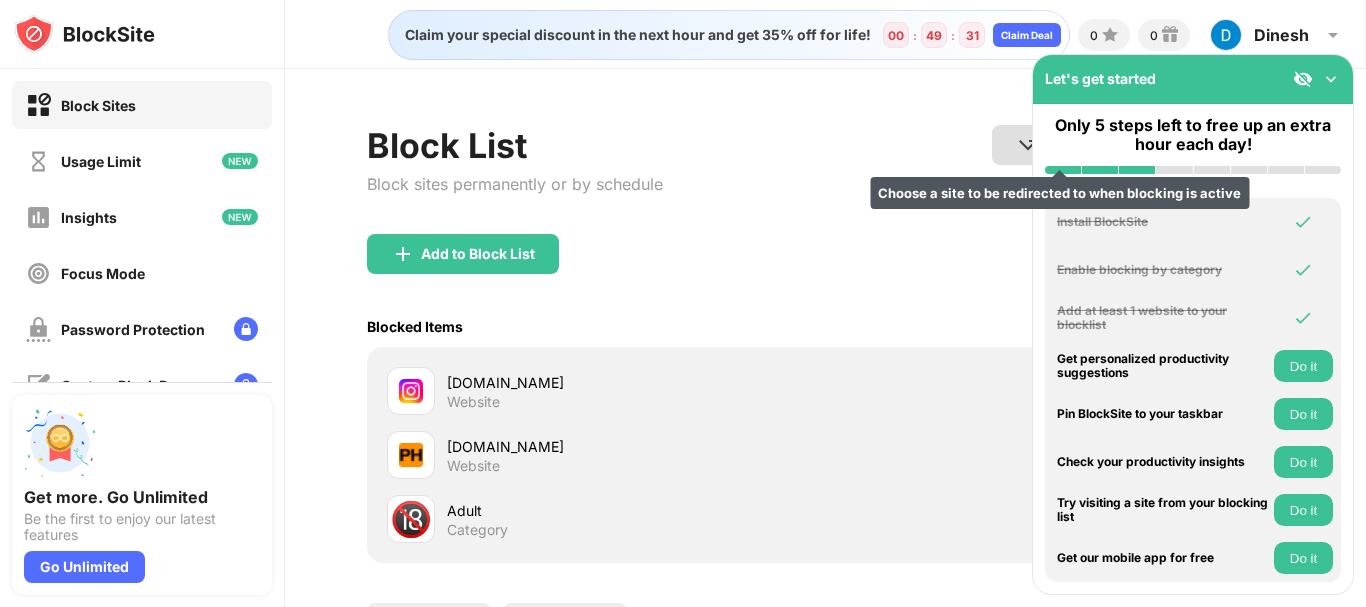 click at bounding box center (1028, 145) 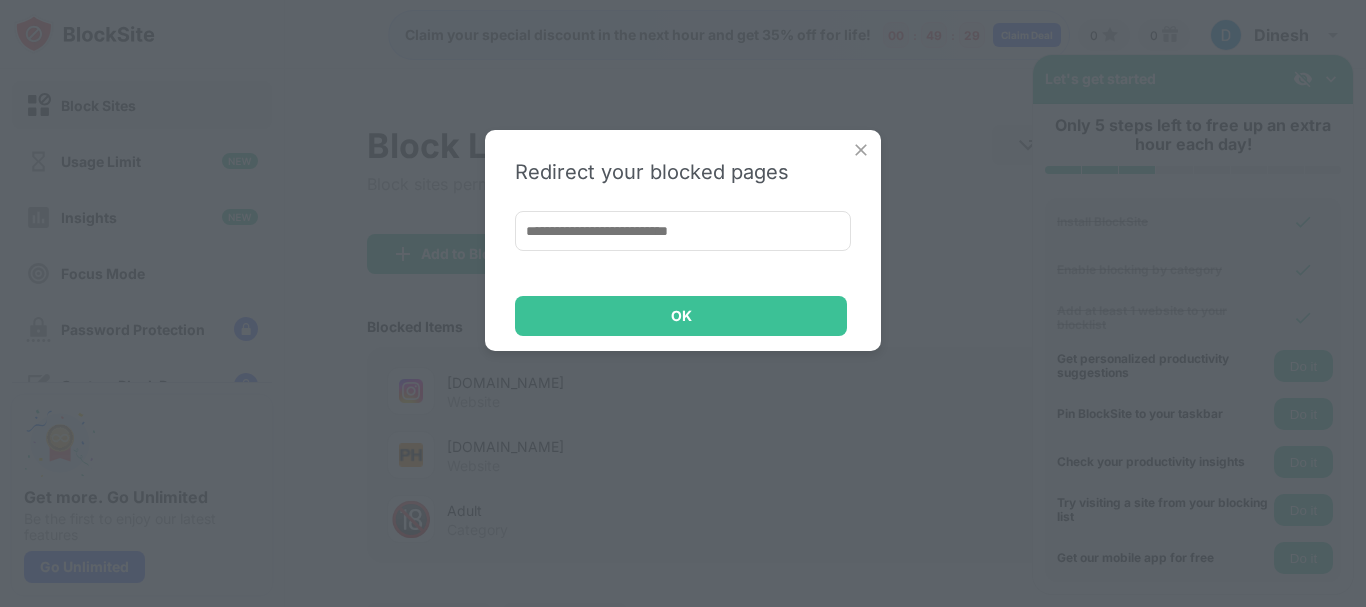 click at bounding box center (861, 150) 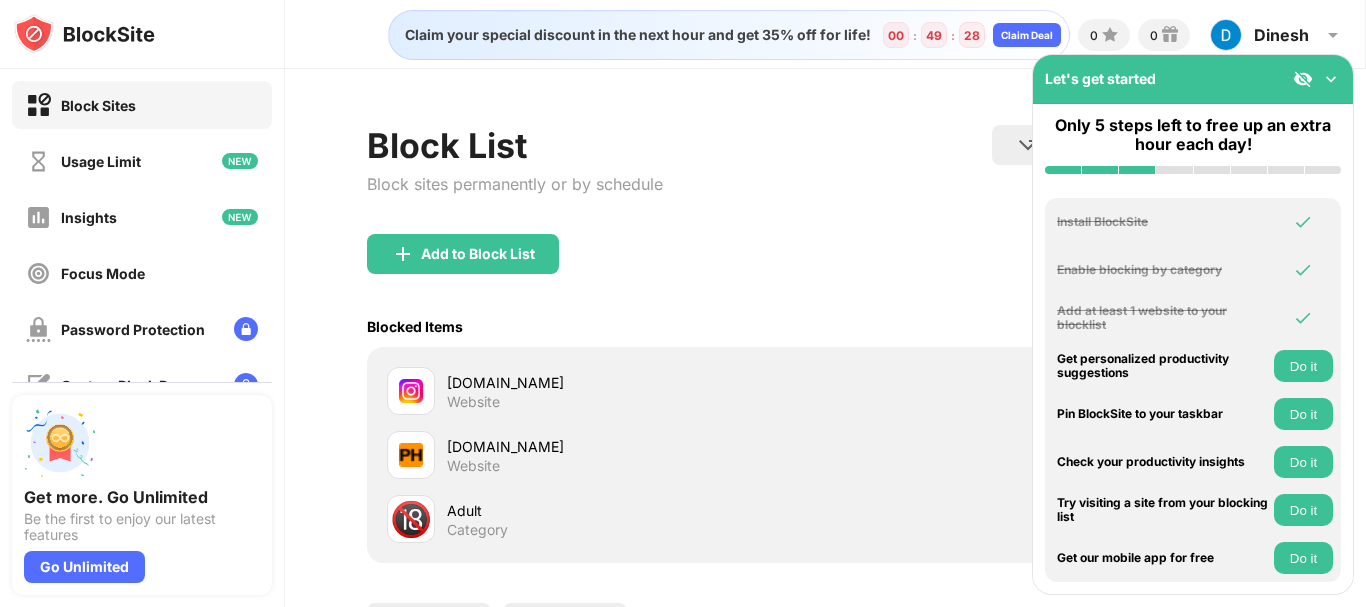 drag, startPoint x: 619, startPoint y: 285, endPoint x: 520, endPoint y: 391, distance: 145.04137 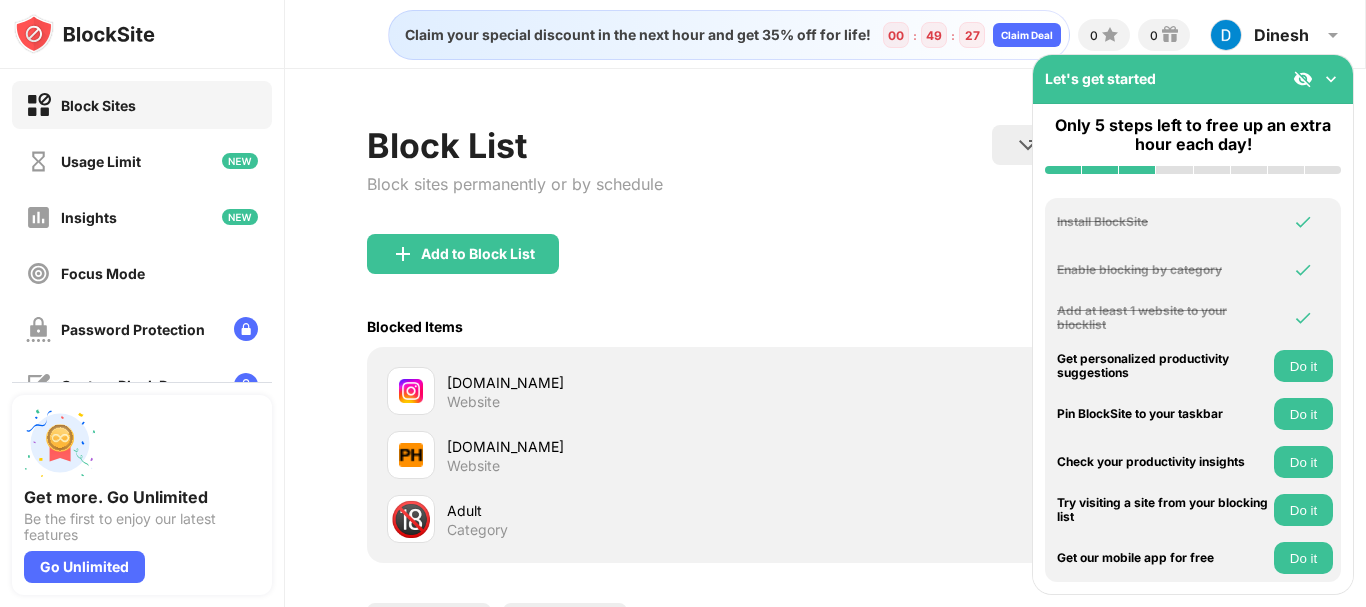 click on "[DOMAIN_NAME]" at bounding box center [636, 382] 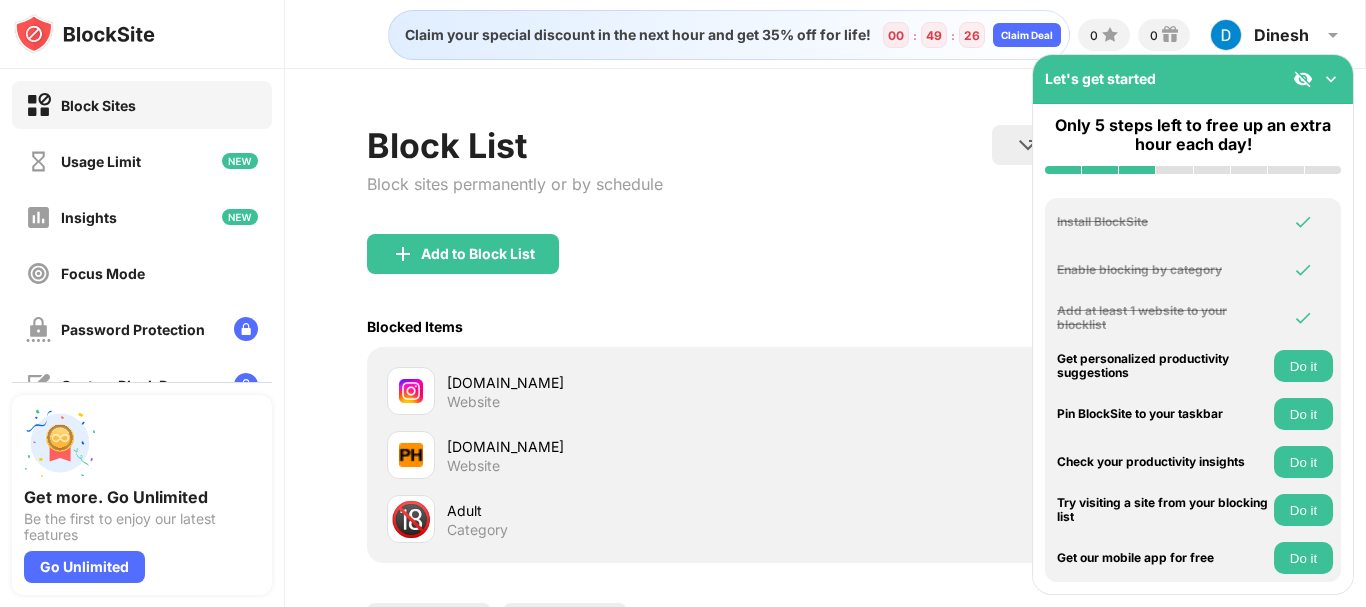 click on "Add to Block List" at bounding box center [825, 270] 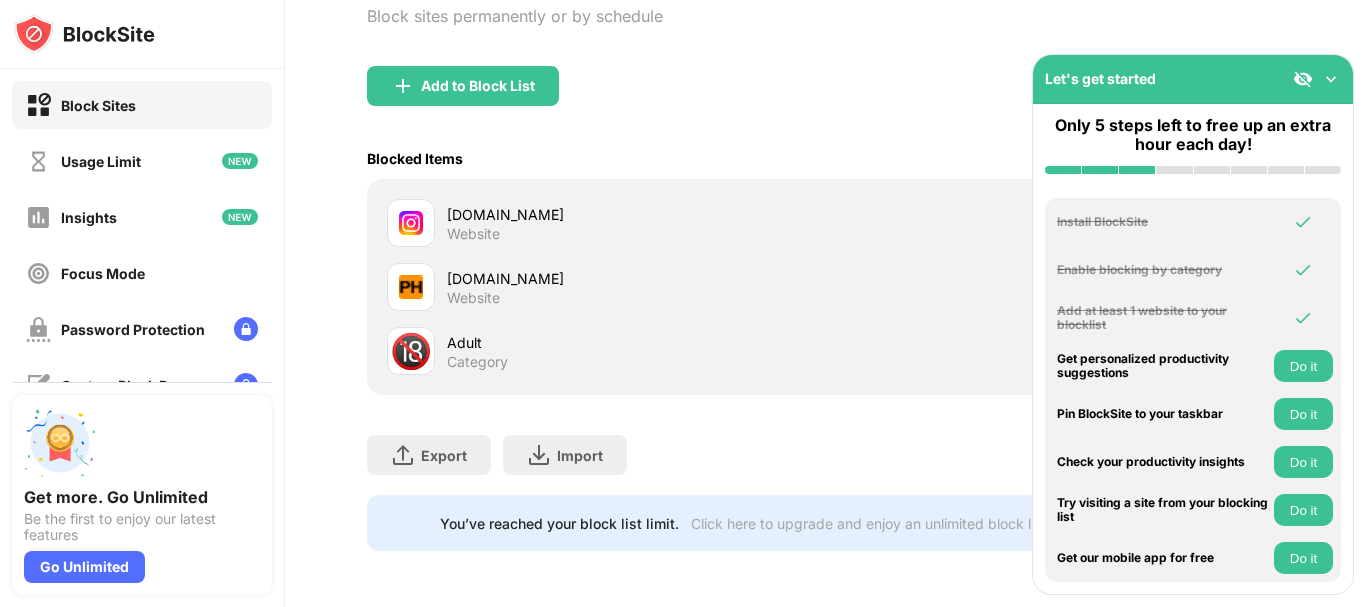 scroll, scrollTop: 183, scrollLeft: 0, axis: vertical 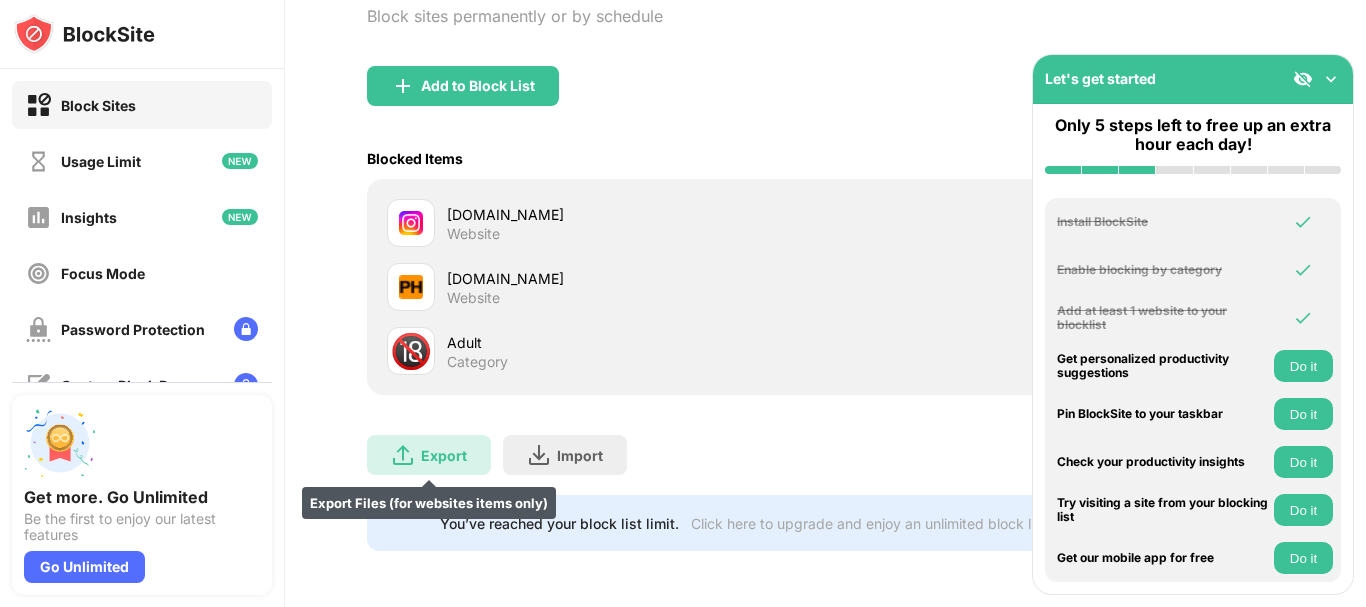 click on "Export" at bounding box center (444, 455) 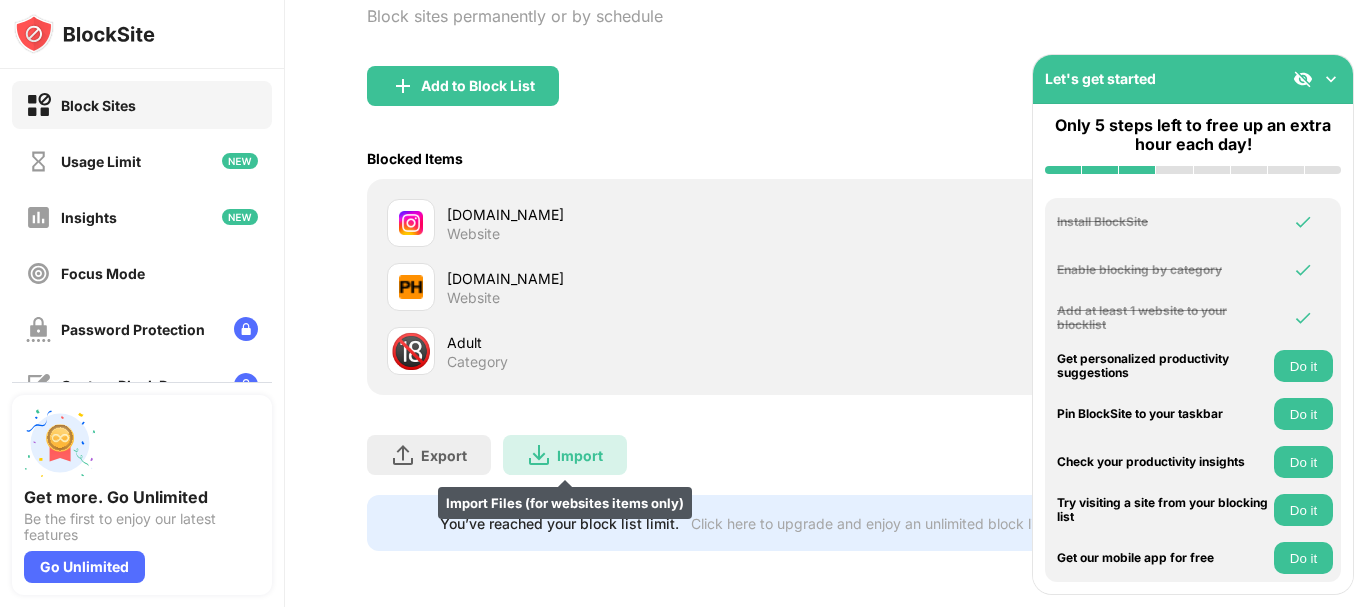 click on "Import" at bounding box center (580, 455) 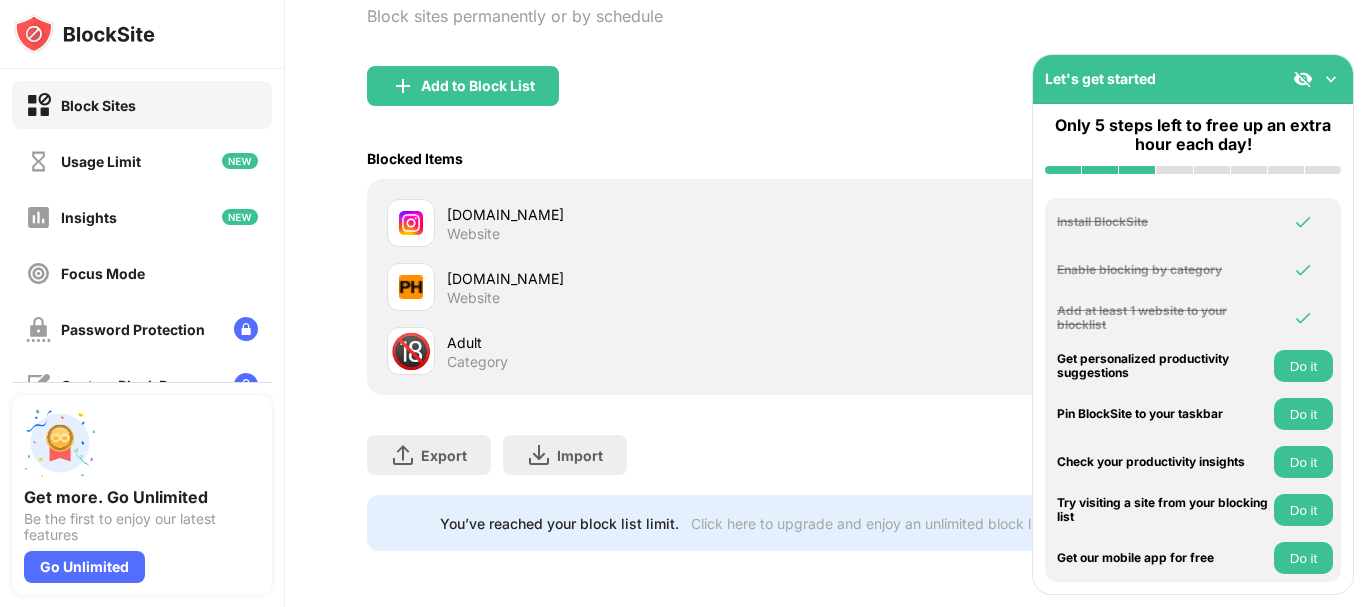 click on "Add to Block List" at bounding box center (825, 102) 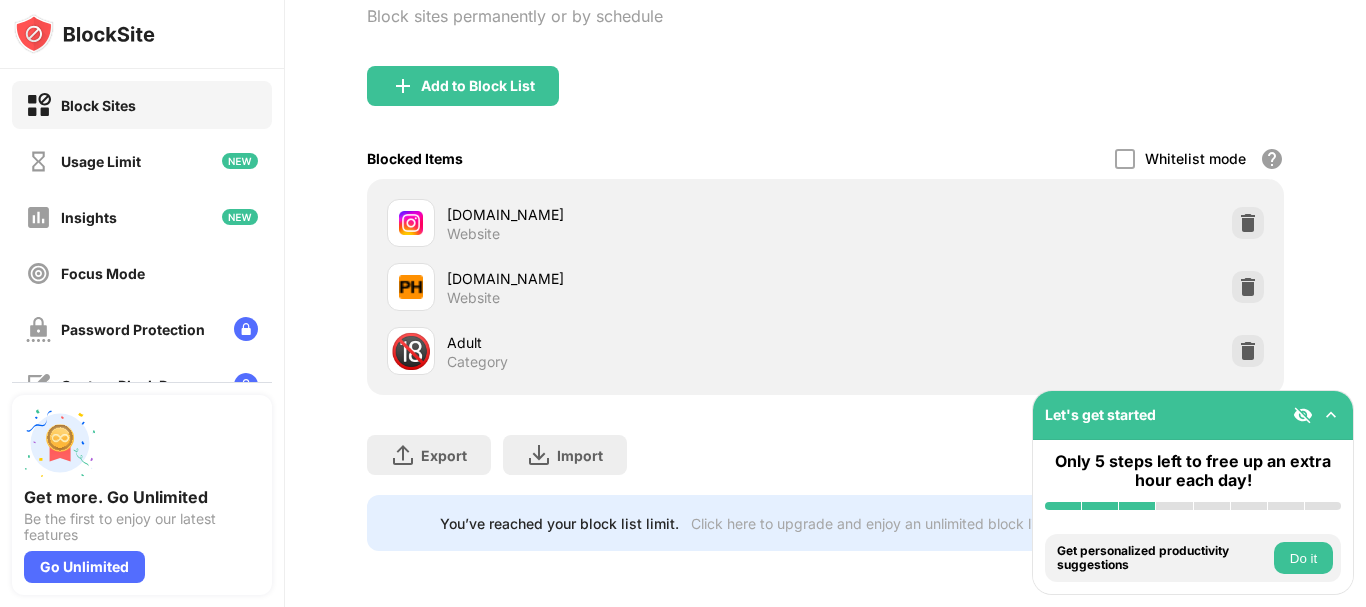 click at bounding box center [1331, 415] 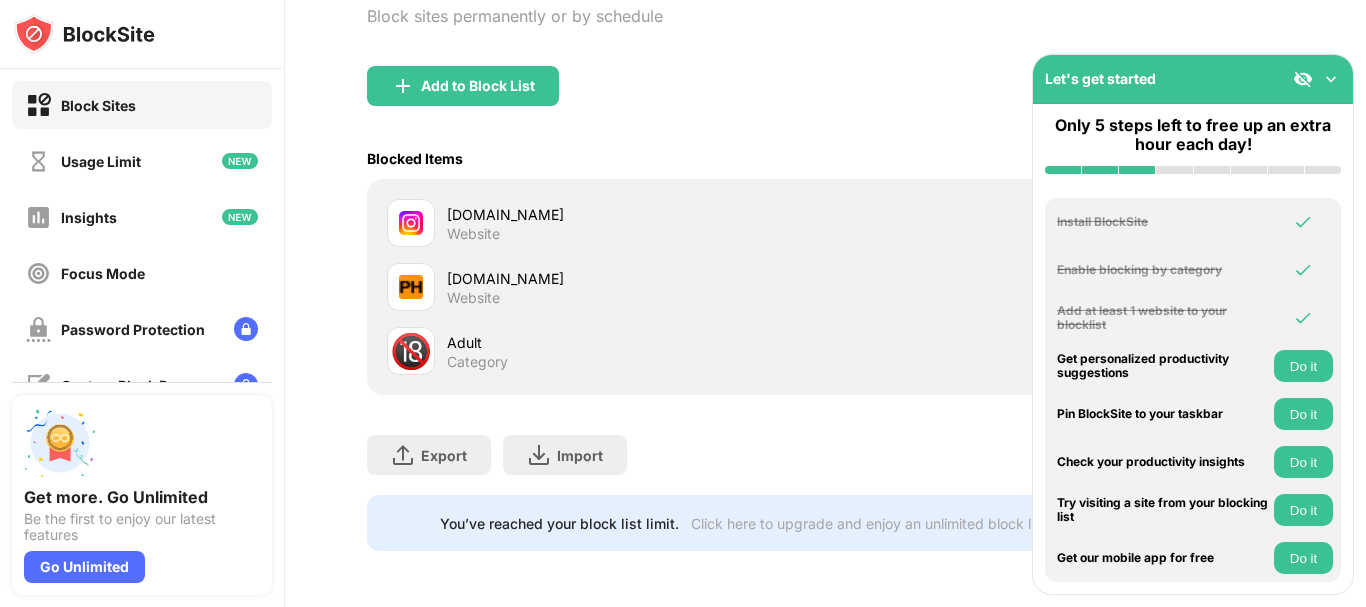 click on "Blocked Items Whitelist mode Block all websites except for those in your whitelist. Whitelist Mode only works with URLs and won't include categories or keywords." at bounding box center (825, 158) 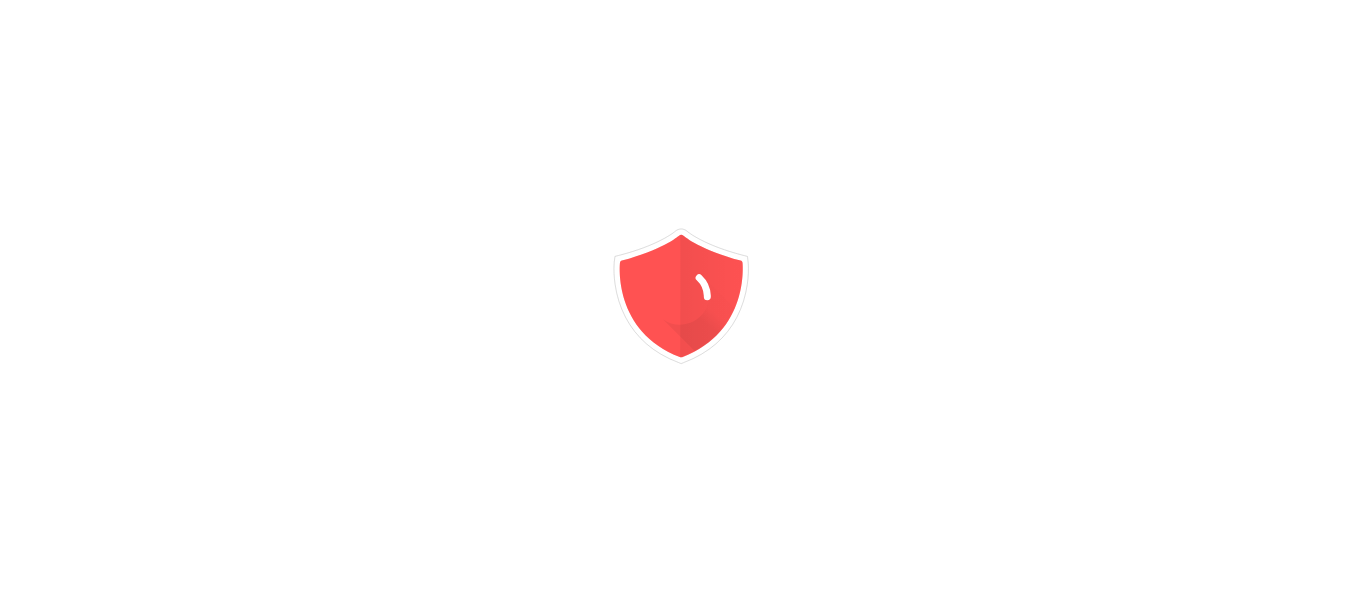scroll, scrollTop: 0, scrollLeft: 0, axis: both 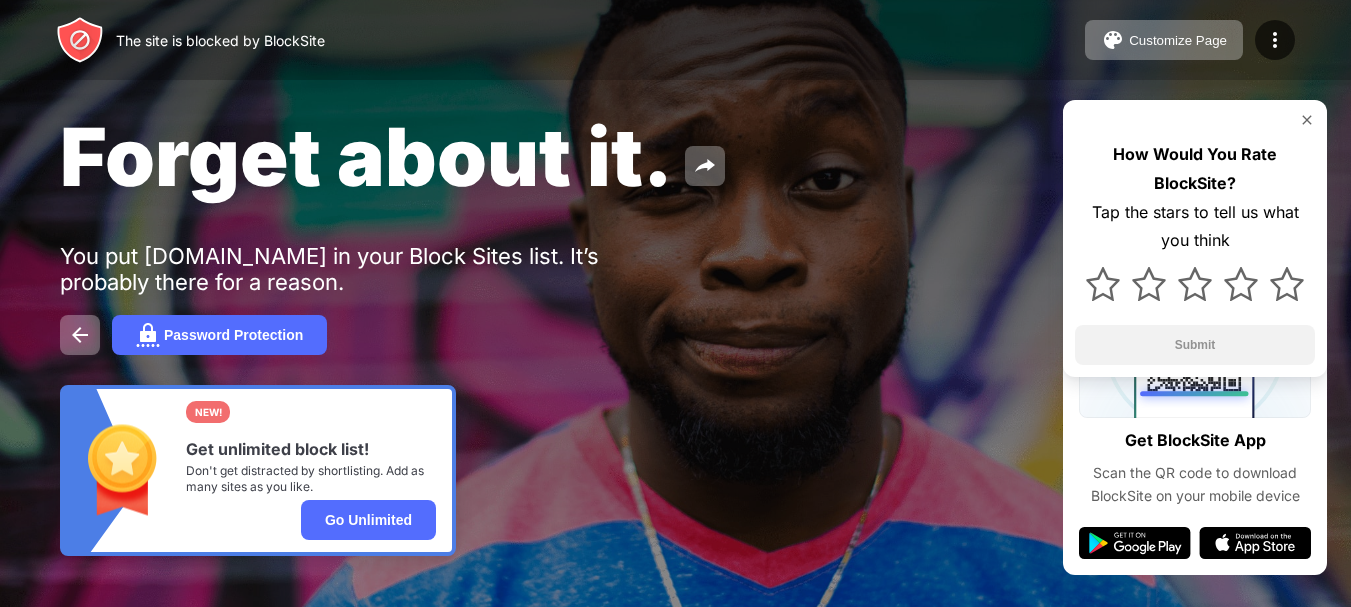 click on "The site is blocked by BlockSite Customize Page Edit Block List Redirect Customize Block Page Upgrade Password Protection Upgrade" at bounding box center [675, 40] 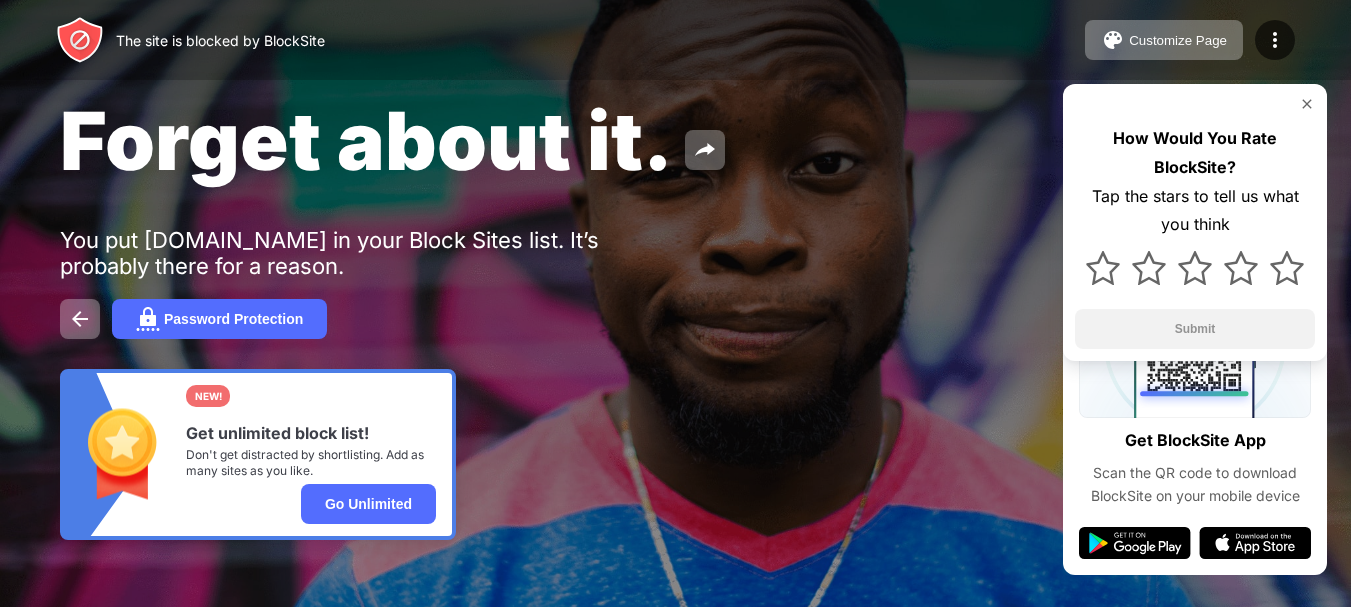 scroll, scrollTop: 0, scrollLeft: 0, axis: both 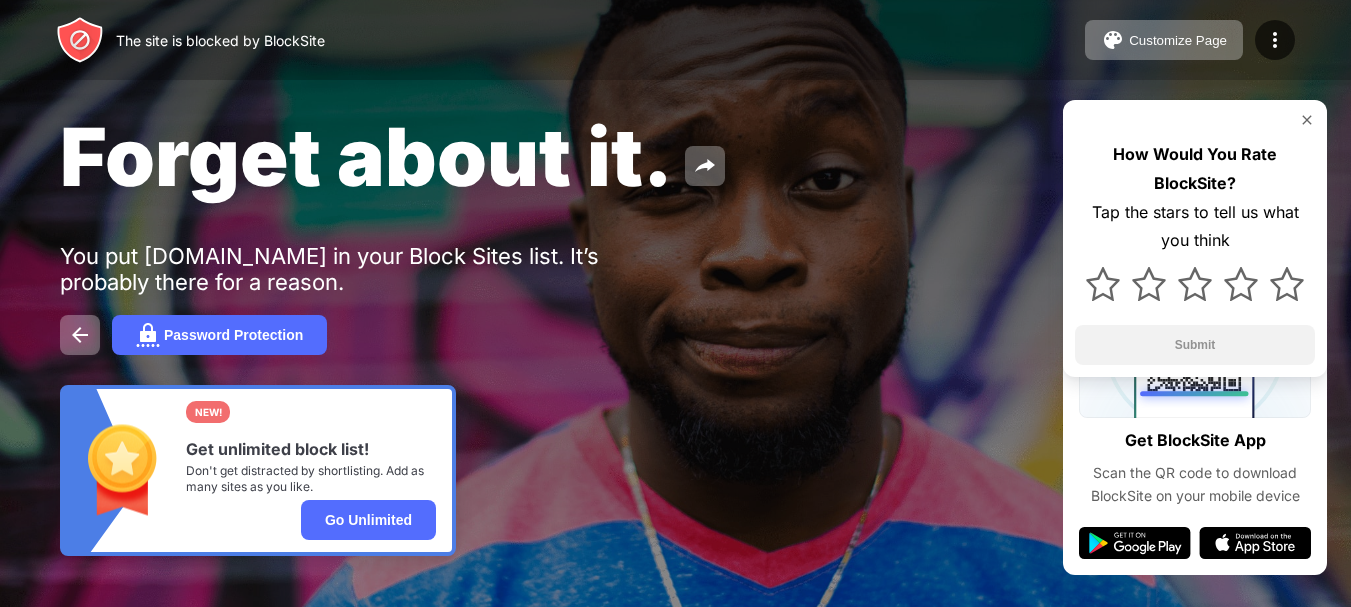 click at bounding box center [1307, 120] 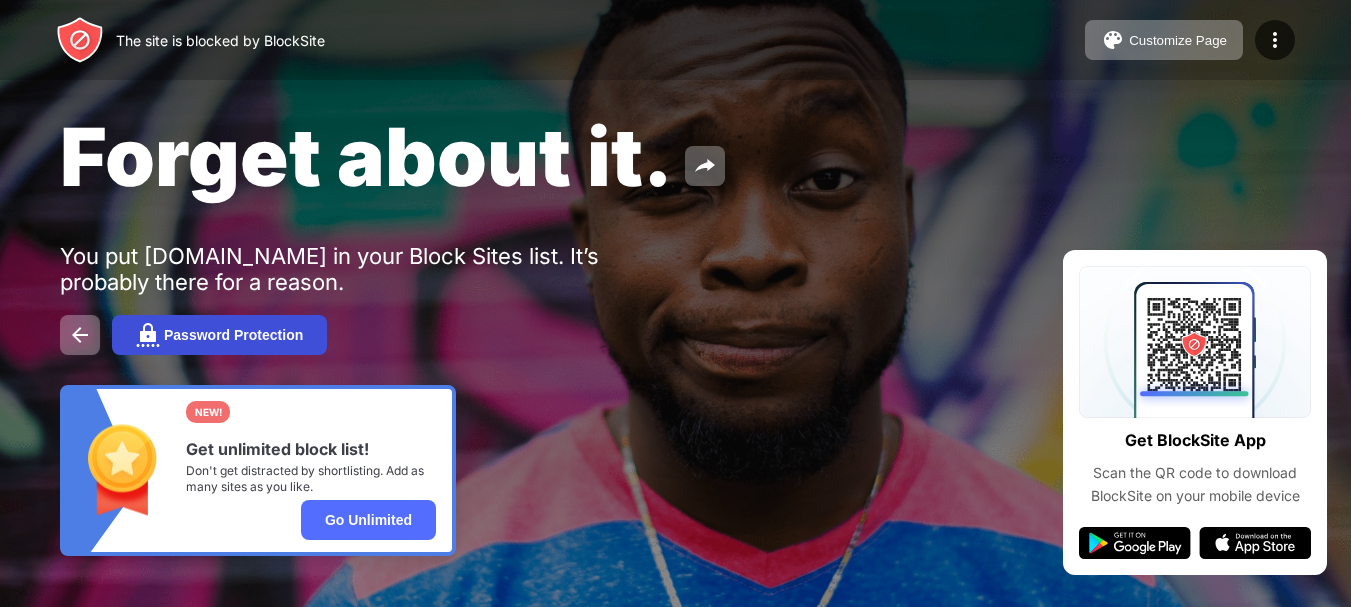 click on "Password Protection" at bounding box center (219, 335) 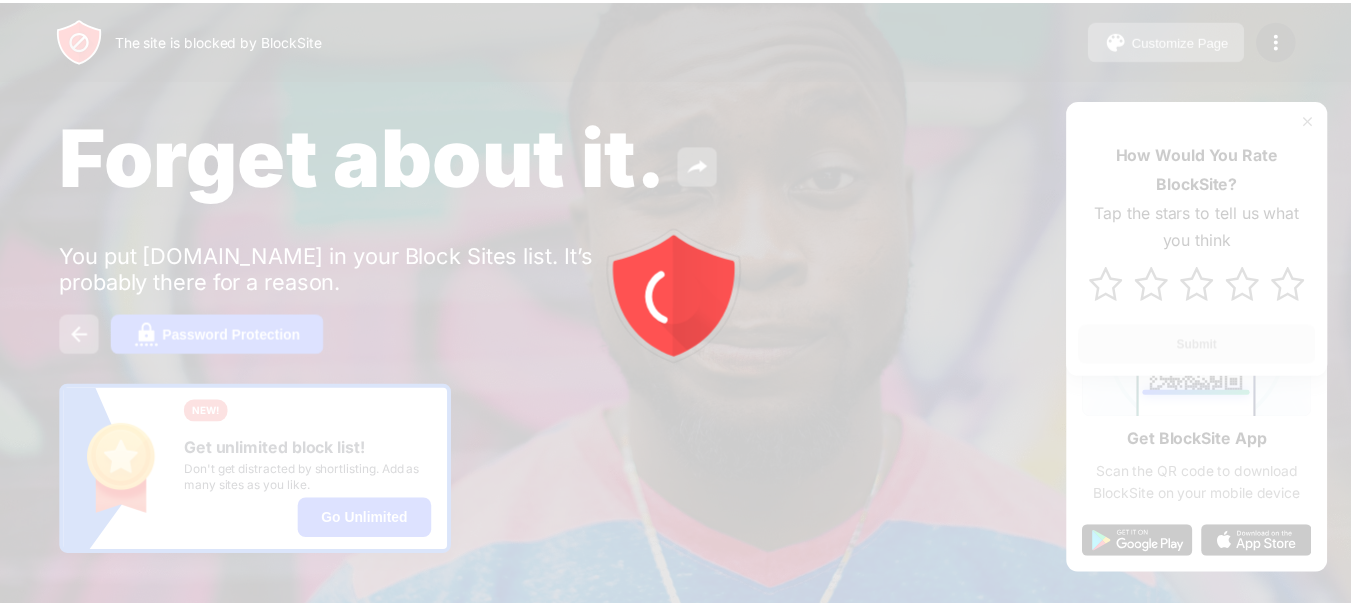scroll, scrollTop: 0, scrollLeft: 0, axis: both 